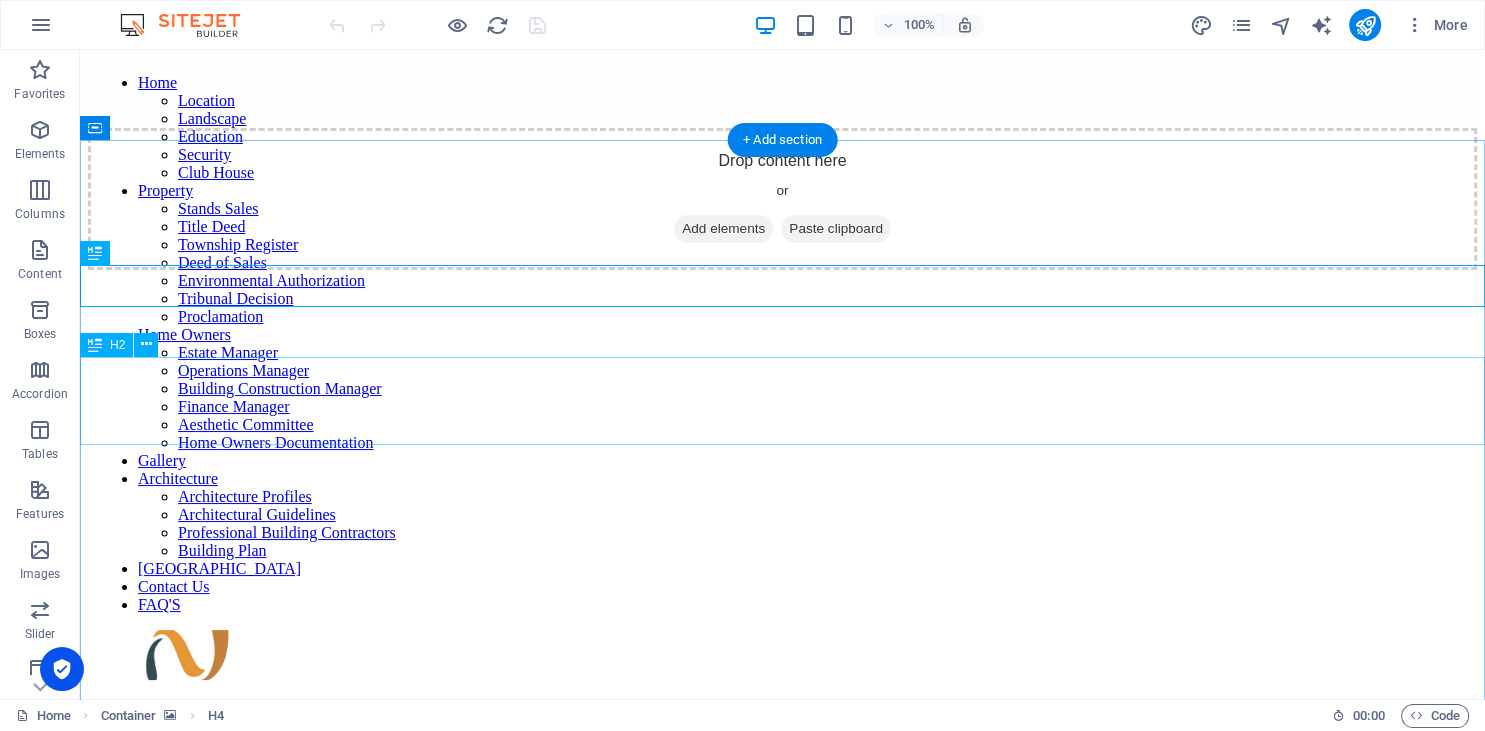 scroll, scrollTop: 0, scrollLeft: 0, axis: both 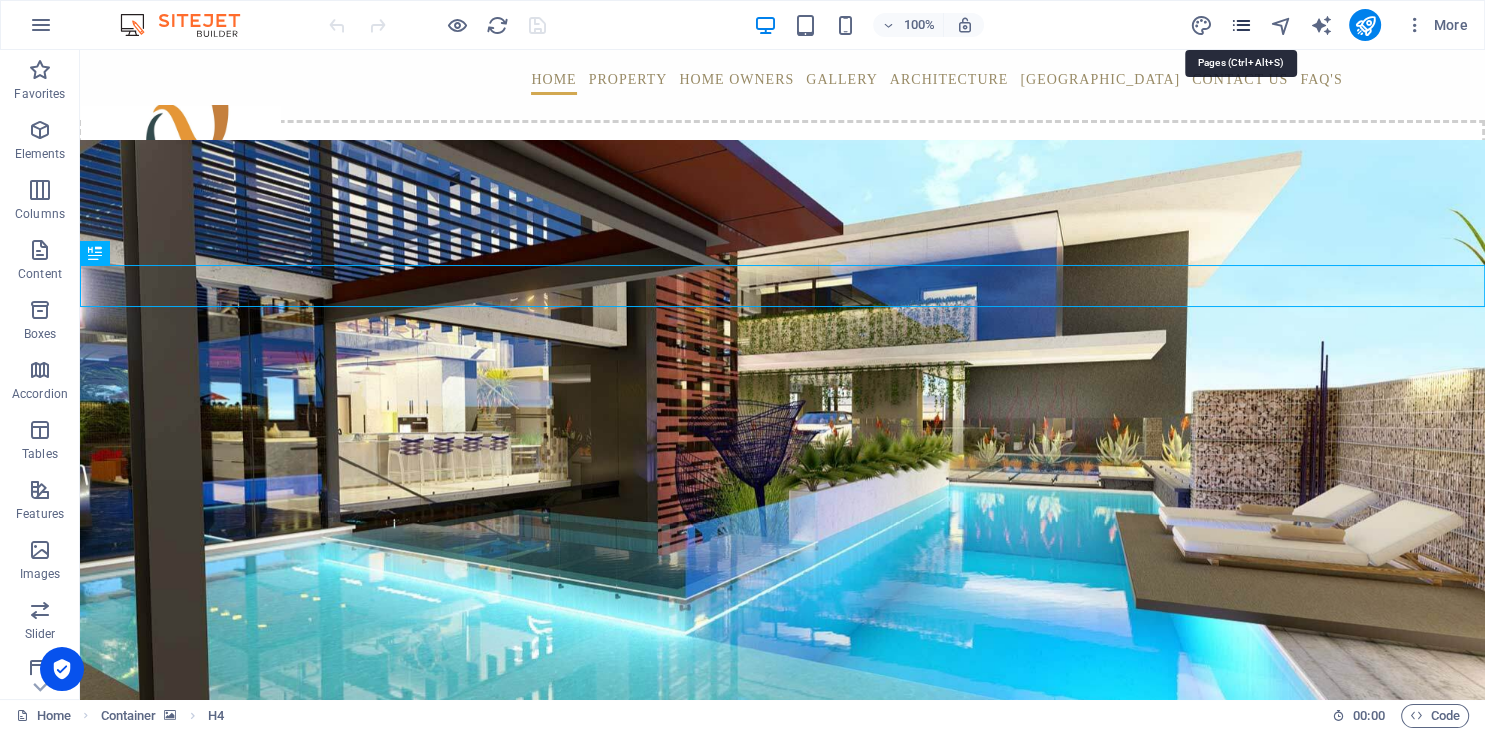 click at bounding box center (1240, 25) 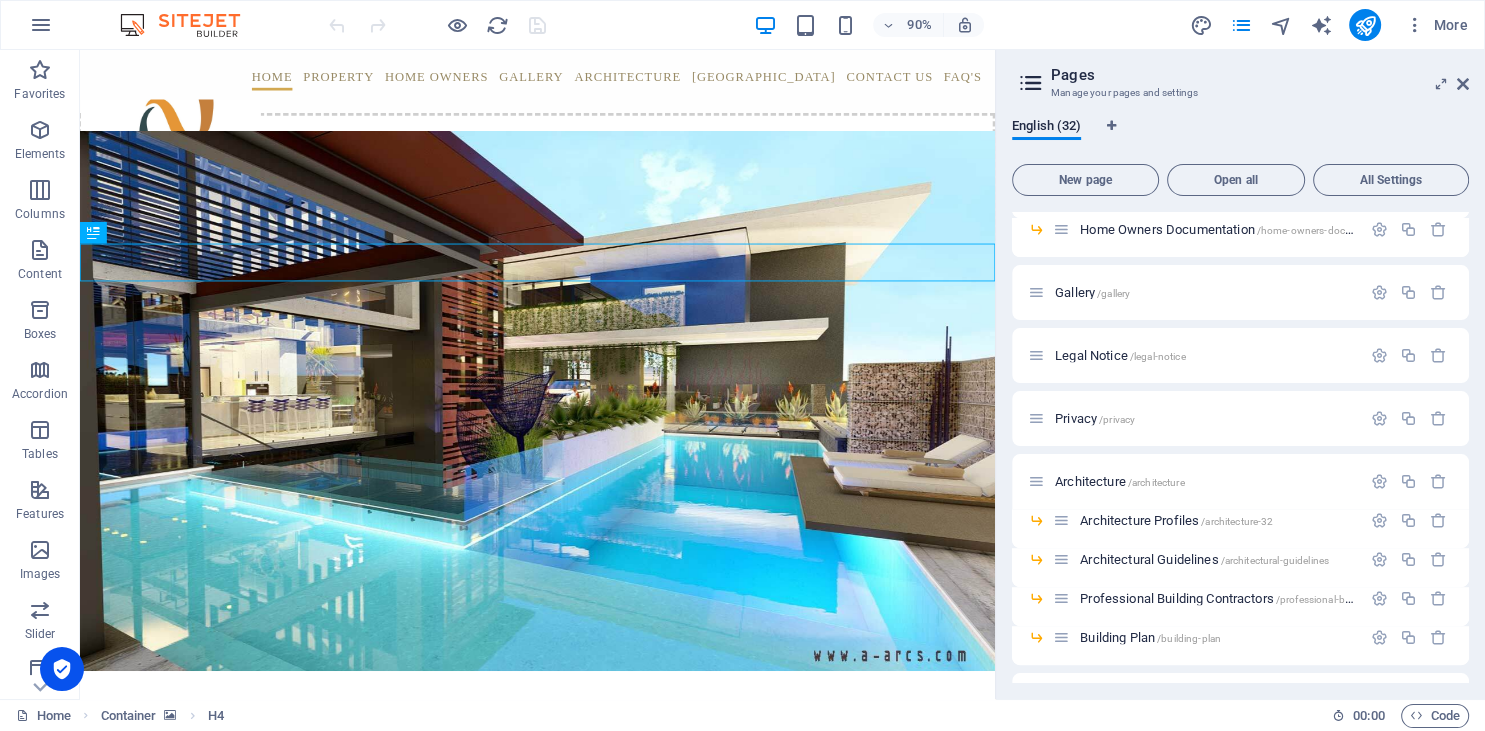 scroll, scrollTop: 880, scrollLeft: 0, axis: vertical 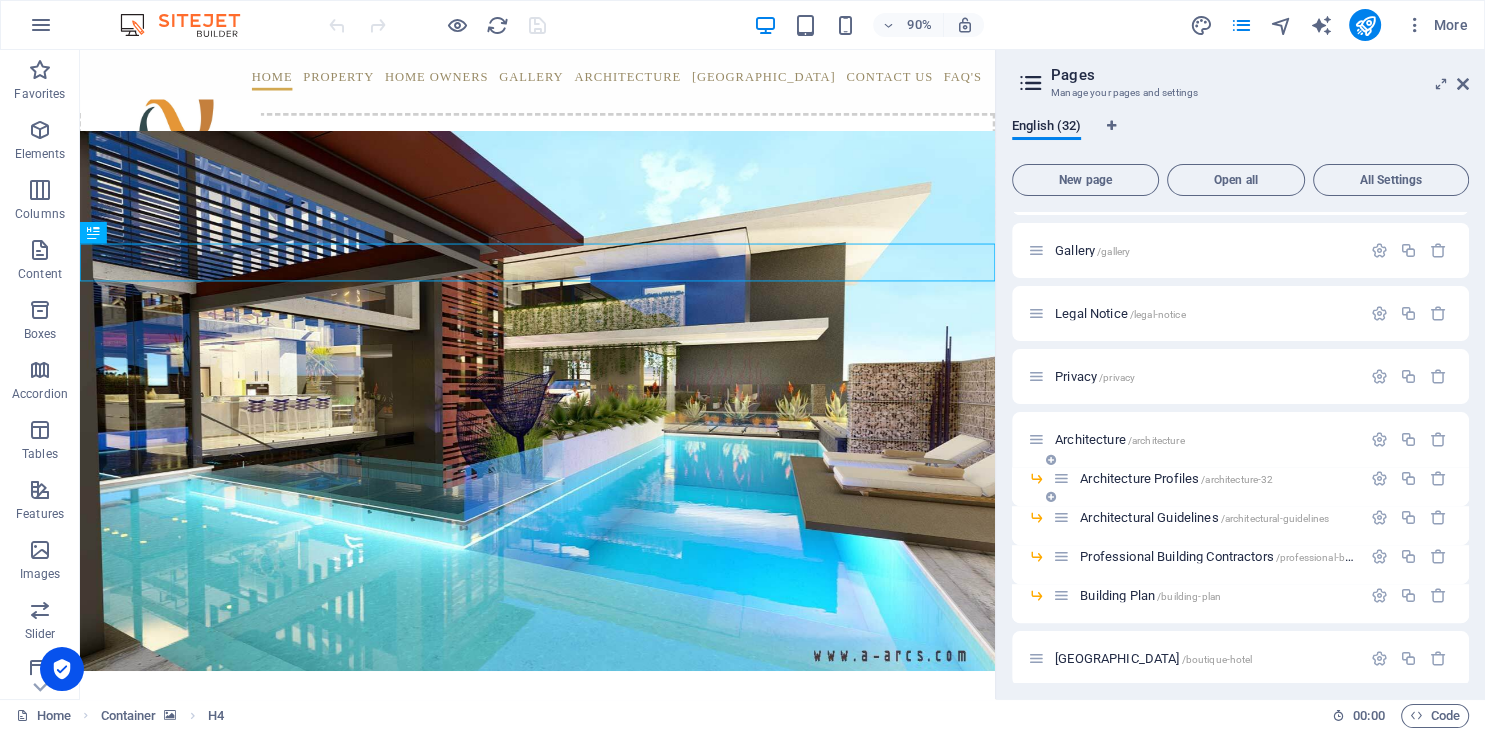 click at bounding box center [1061, 478] 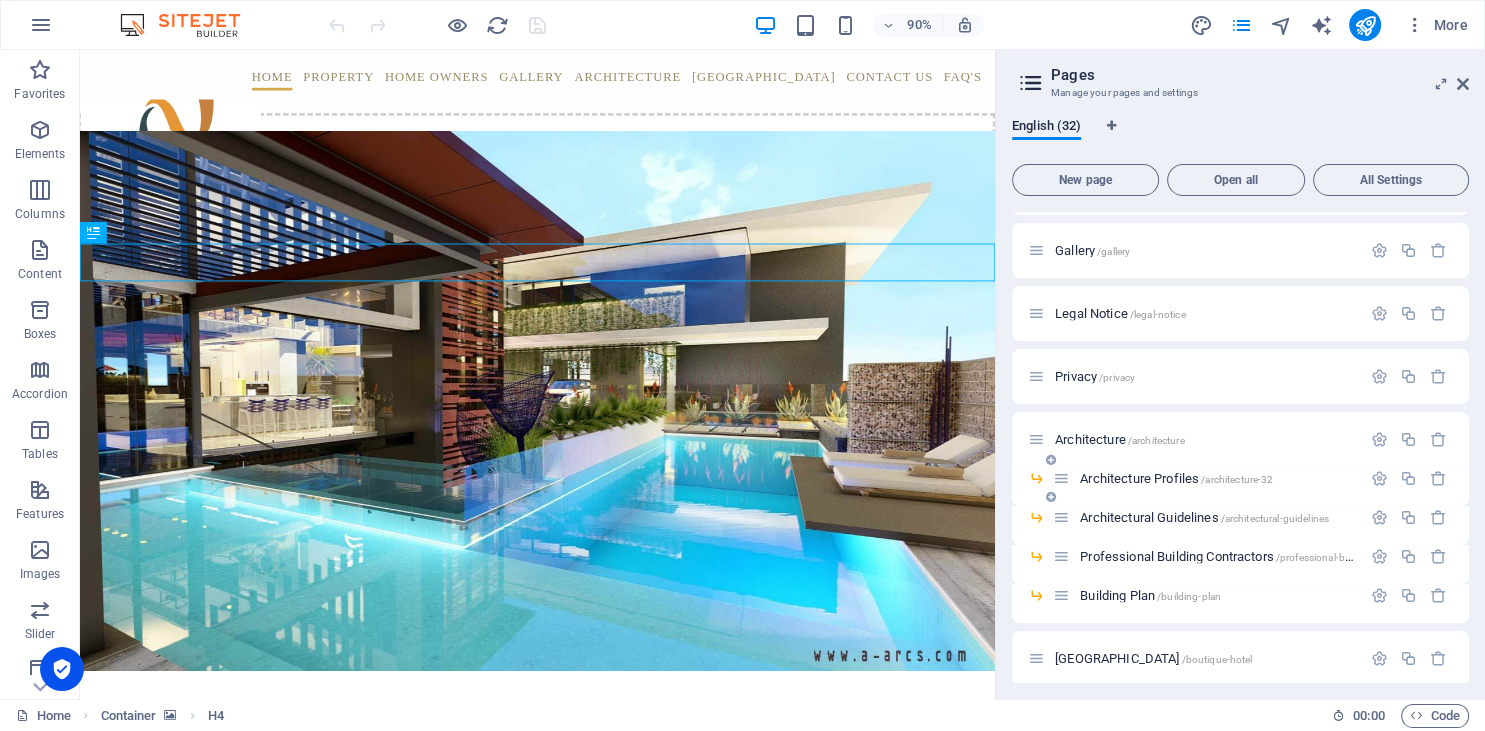 click on "Architecture Profiles /architecture-32" at bounding box center (1176, 478) 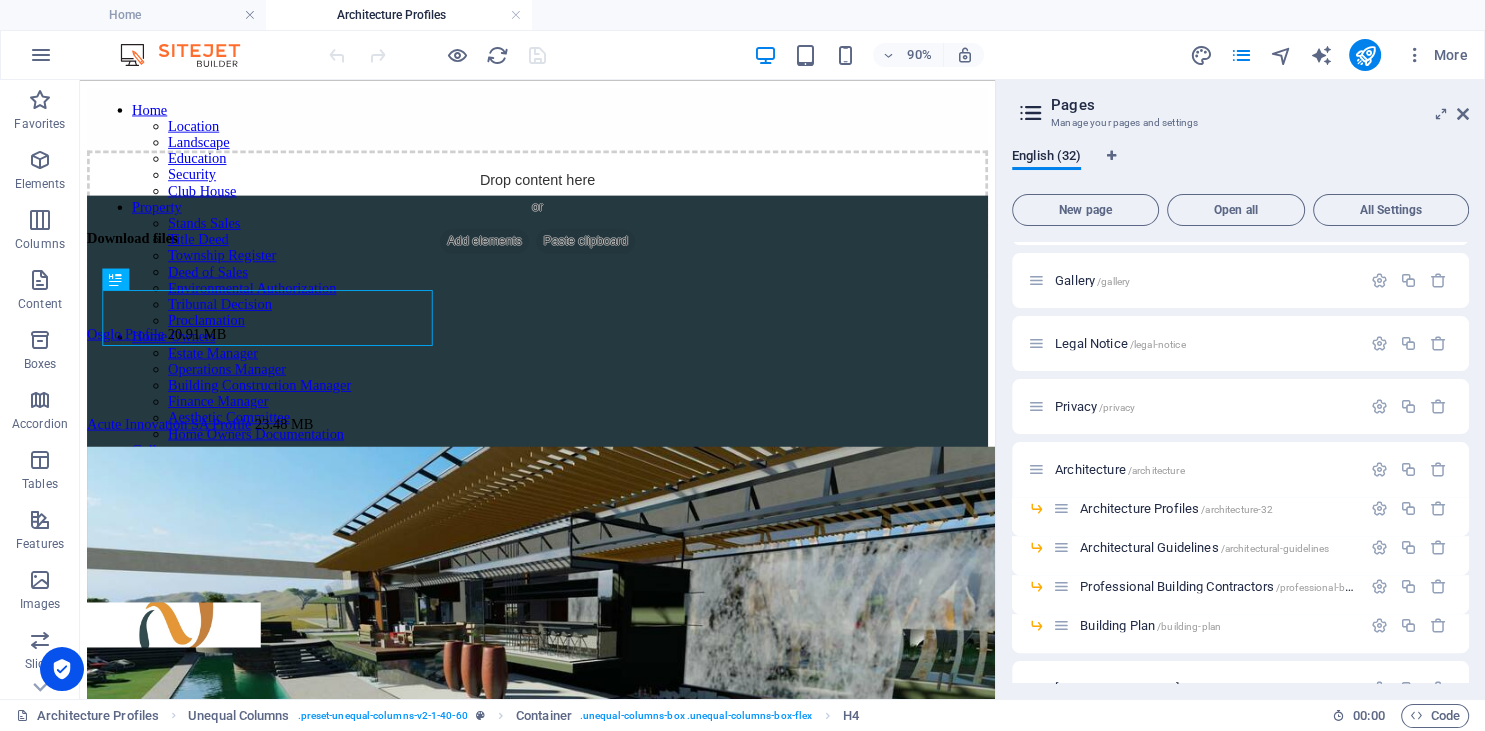 scroll, scrollTop: 0, scrollLeft: 0, axis: both 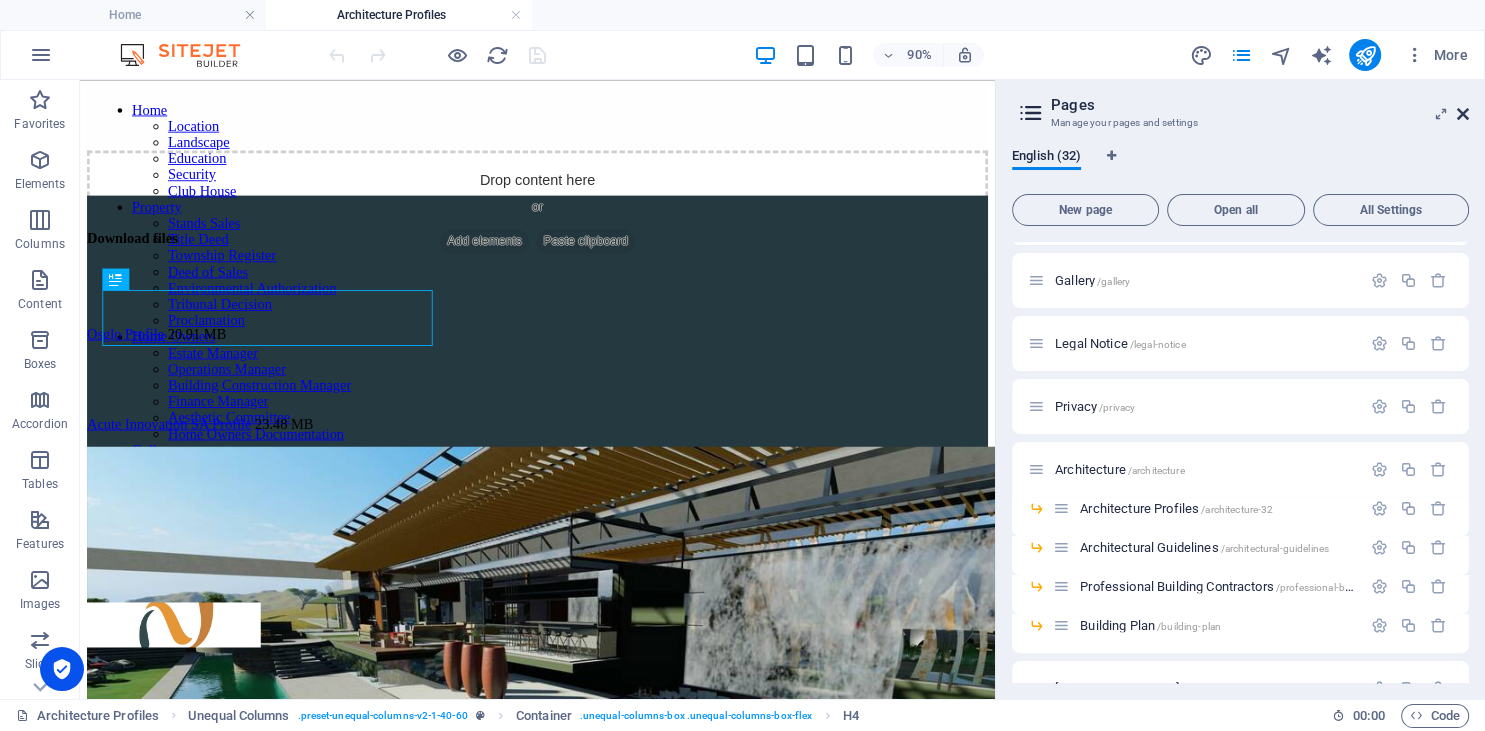 drag, startPoint x: 1462, startPoint y: 111, endPoint x: 1382, endPoint y: 32, distance: 112.432205 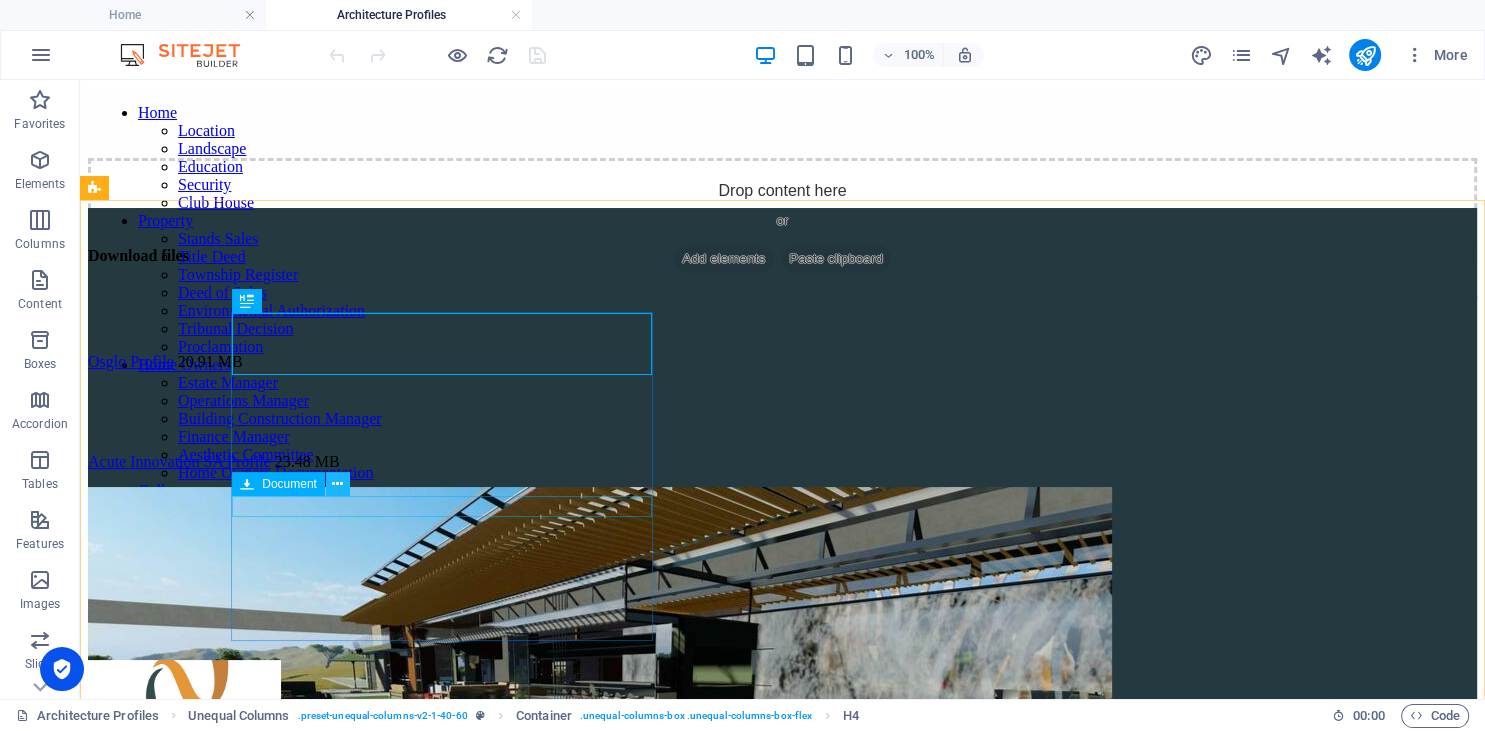 click at bounding box center [337, 484] 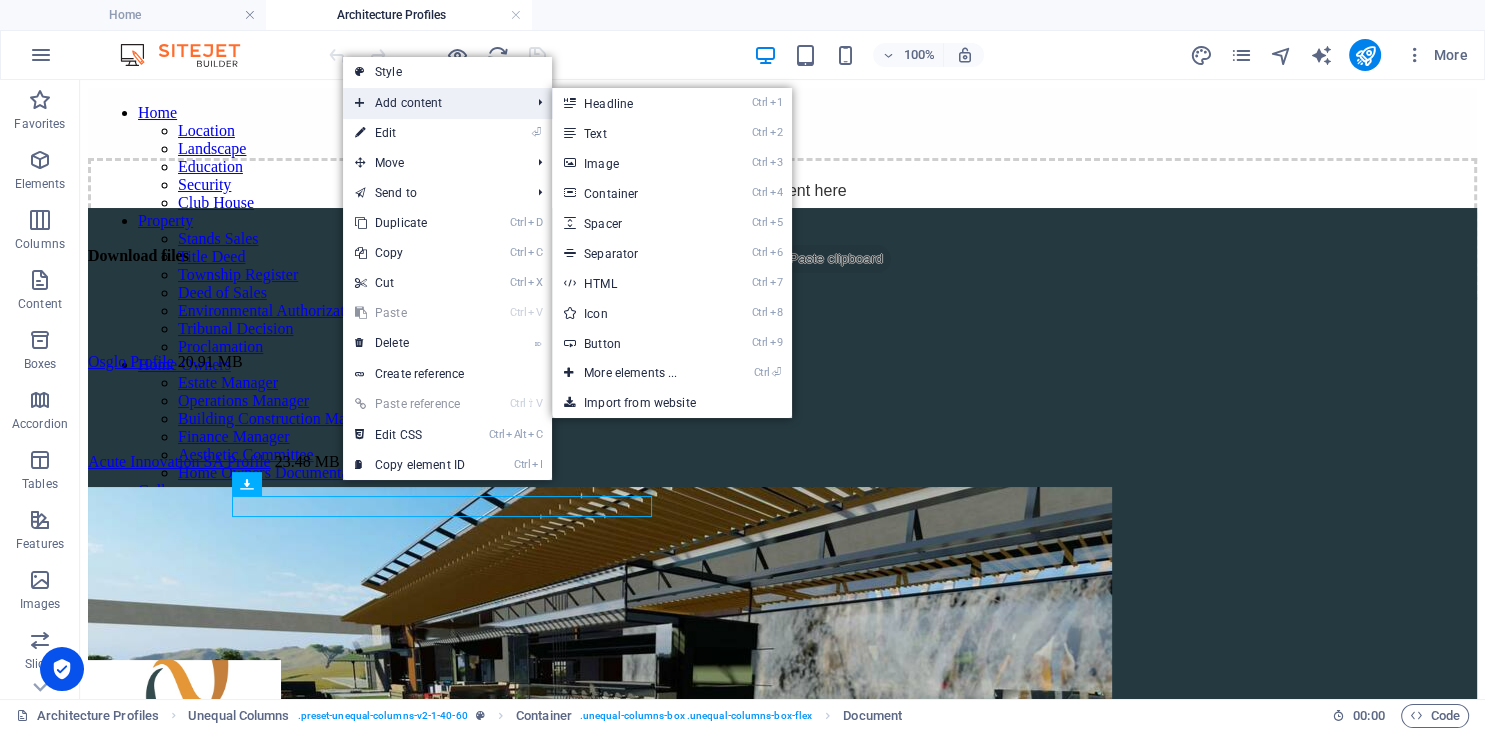 click on "Add content" at bounding box center [432, 103] 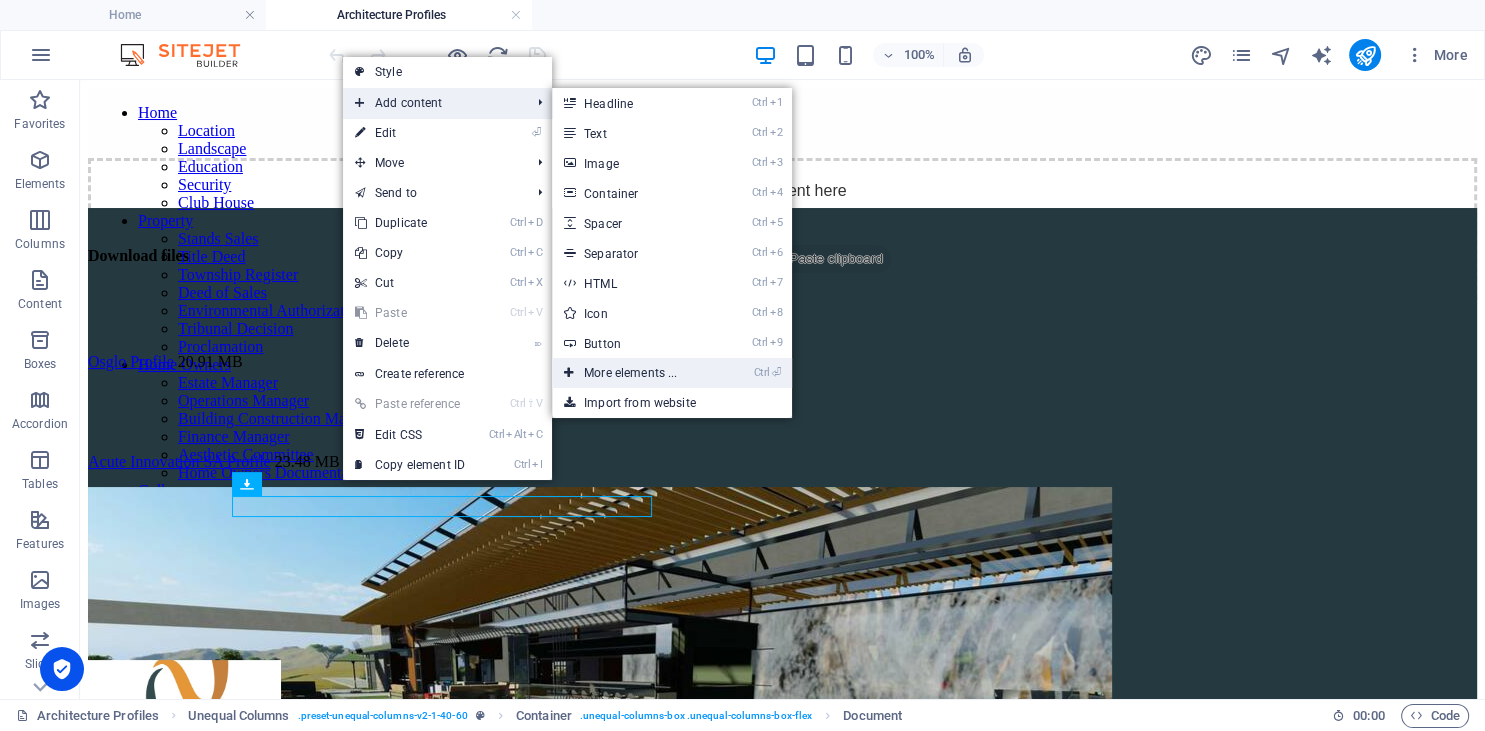click on "Ctrl ⏎  More elements ..." at bounding box center [634, 373] 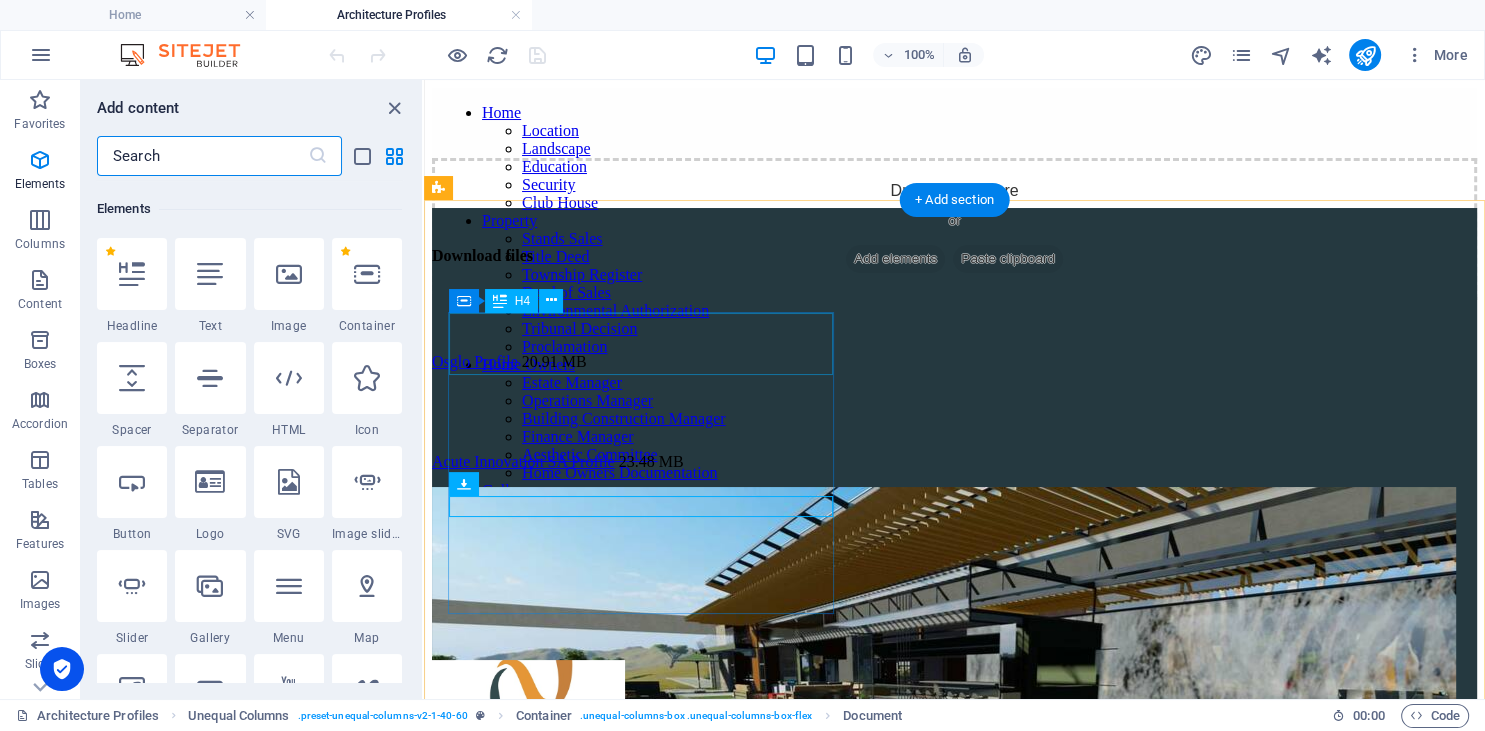 scroll, scrollTop: 213, scrollLeft: 0, axis: vertical 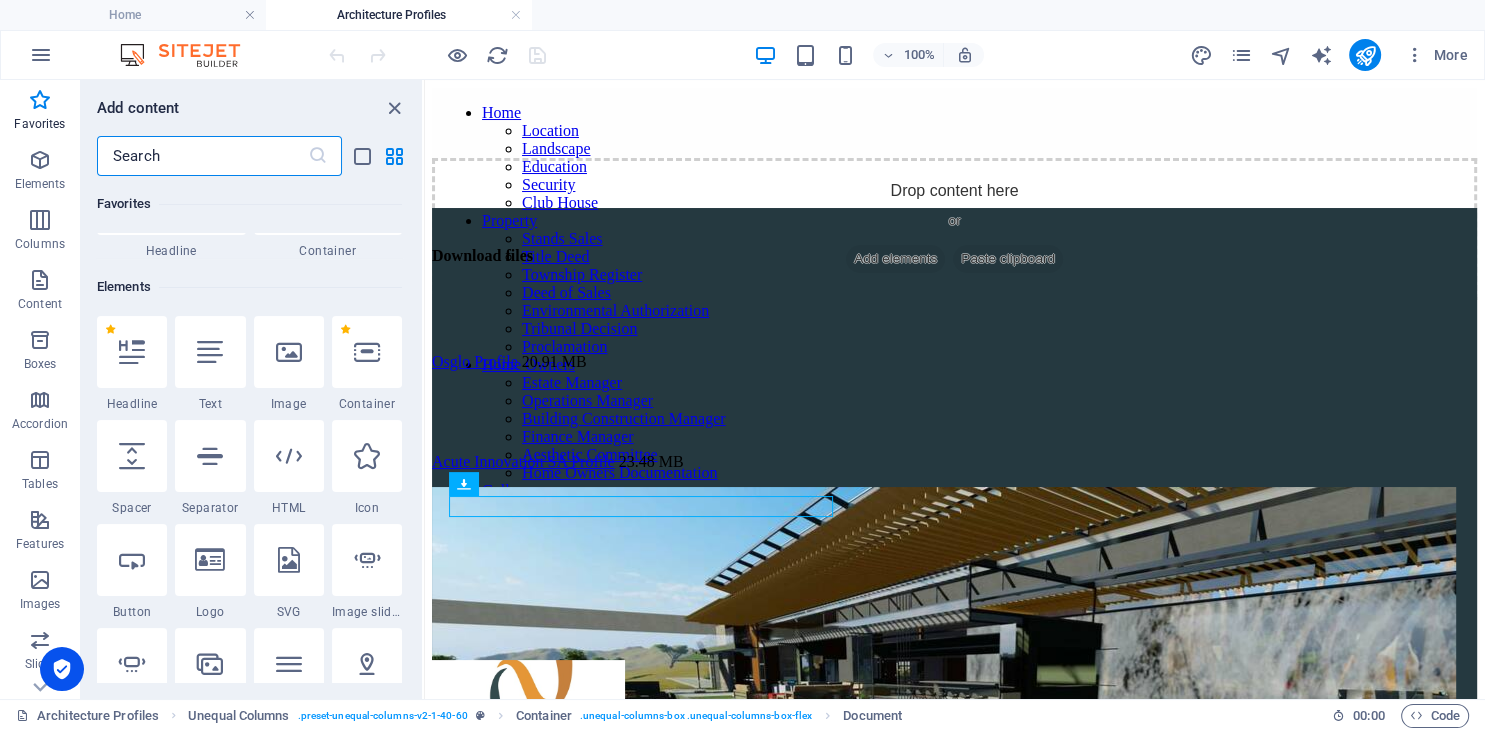 click at bounding box center [202, 156] 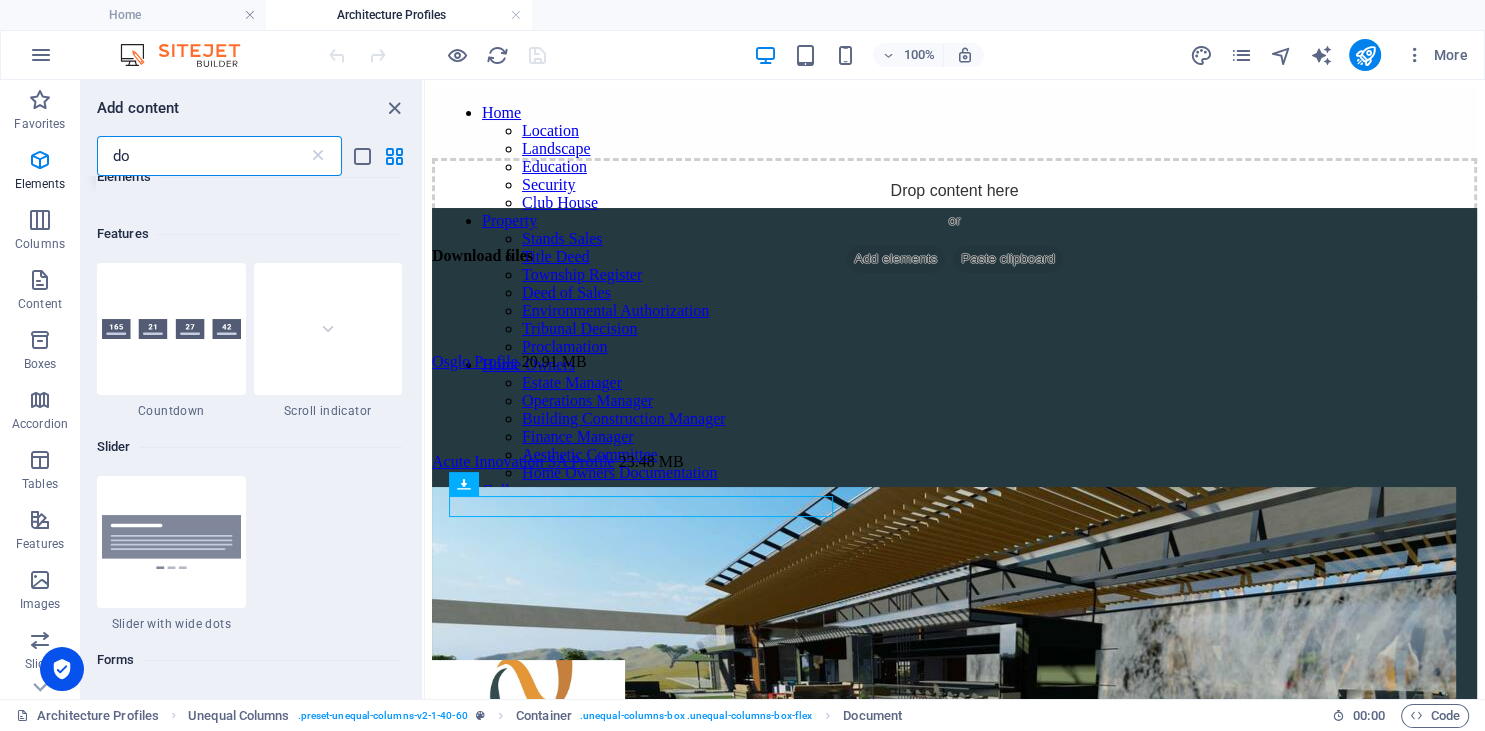 scroll, scrollTop: 0, scrollLeft: 0, axis: both 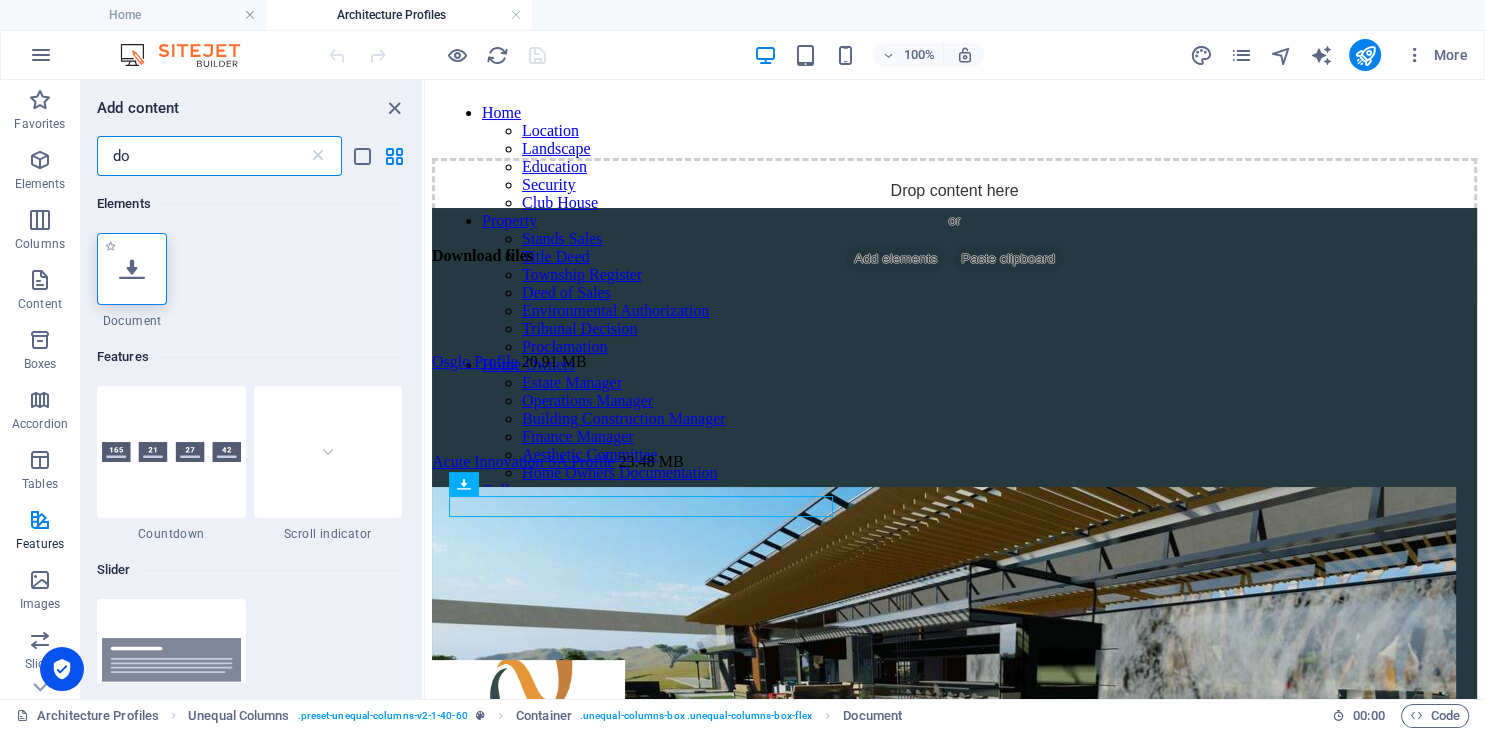 type on "do" 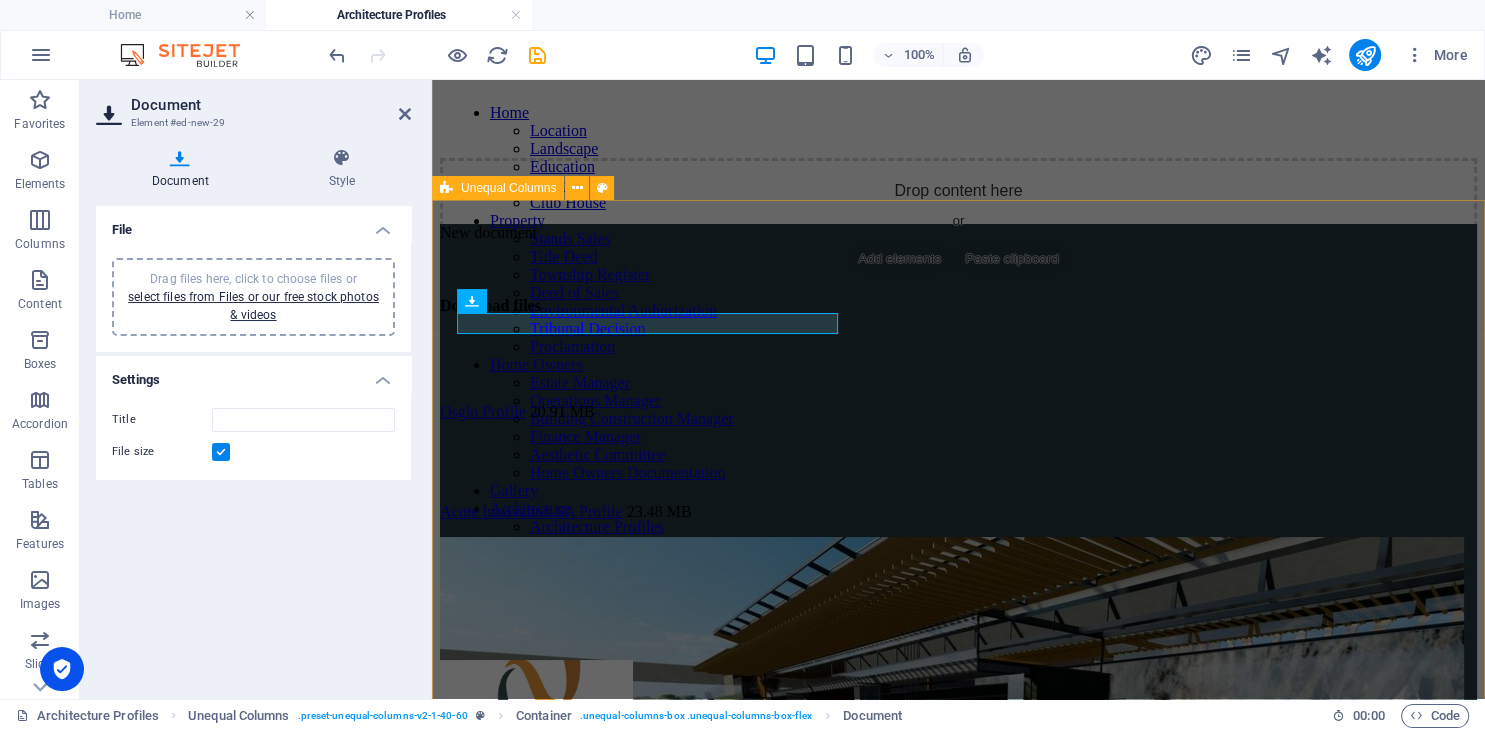 click on "New document ​ Download files Osglo Profile   20.91 MB Acute Innovation SA Profile   23.48 MB" at bounding box center (958, 642) 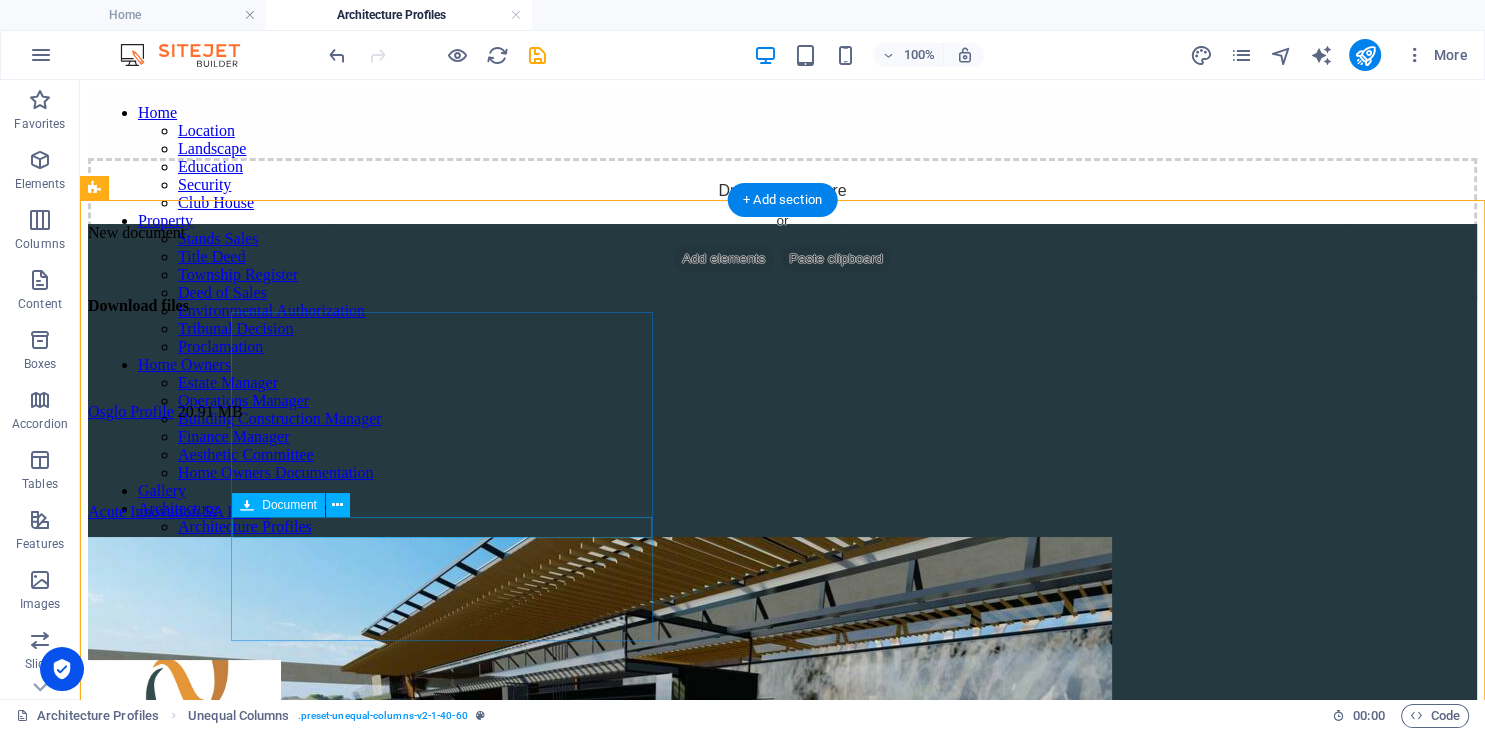 drag, startPoint x: 353, startPoint y: 389, endPoint x: 274, endPoint y: 524, distance: 156.4161 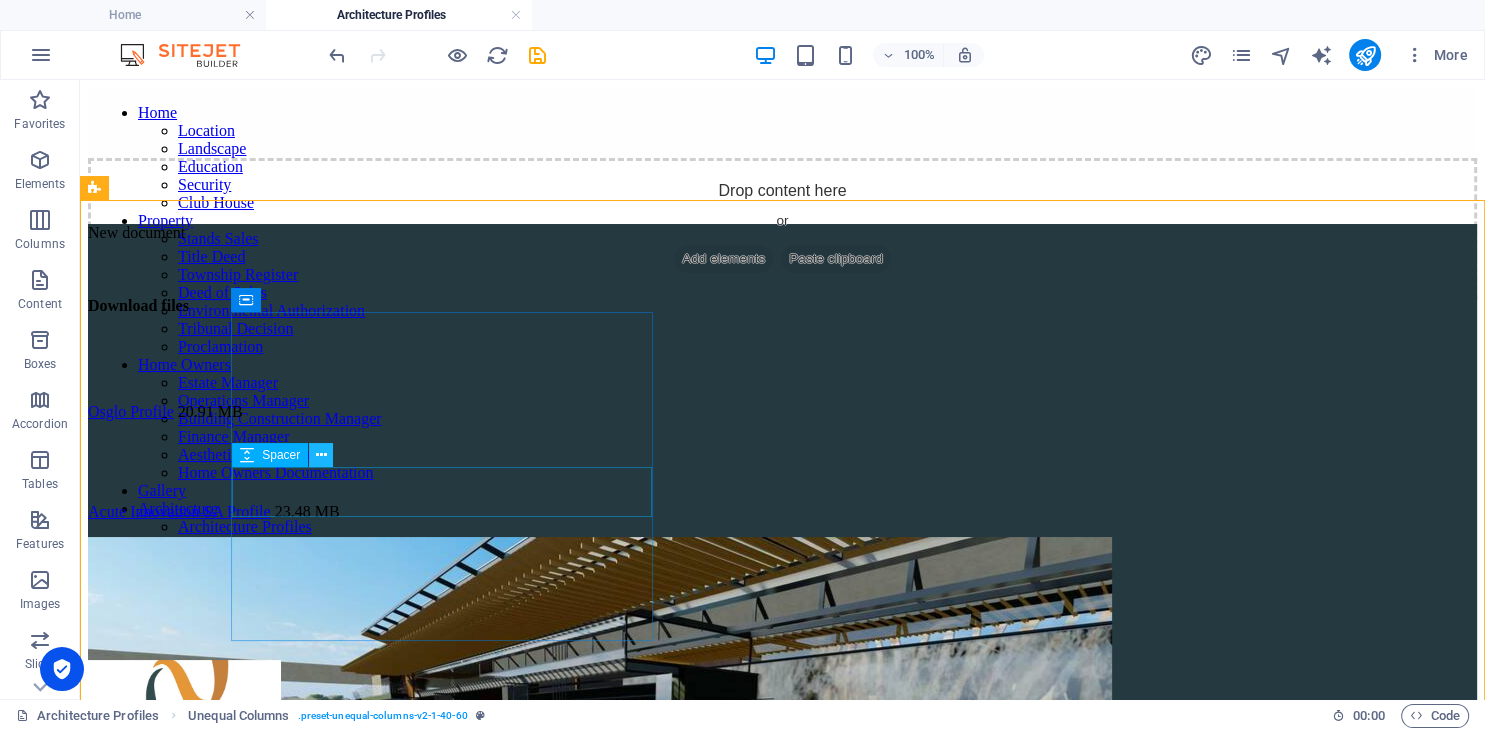 click at bounding box center [321, 455] 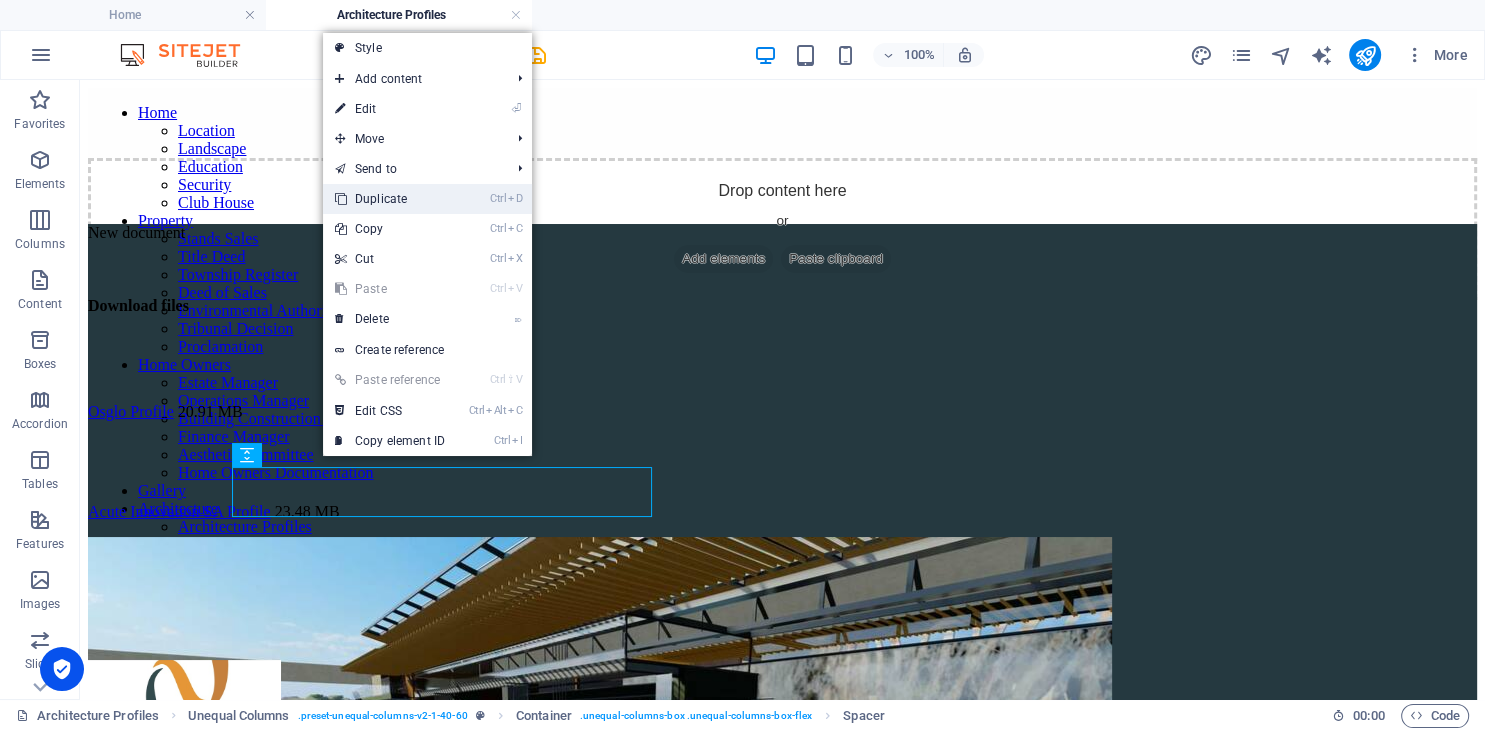 click on "Ctrl D  Duplicate" at bounding box center (390, 199) 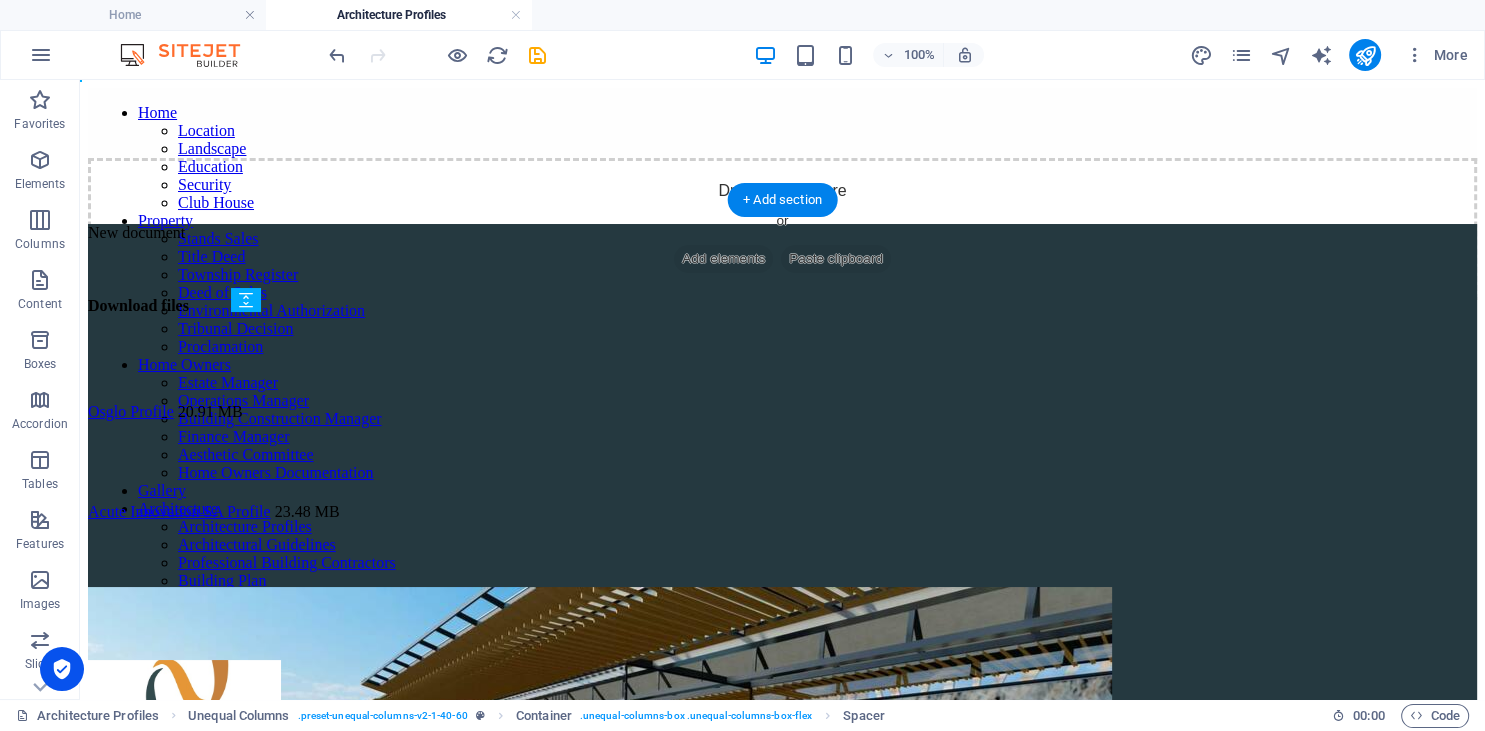drag, startPoint x: 331, startPoint y: 589, endPoint x: 257, endPoint y: 586, distance: 74.06078 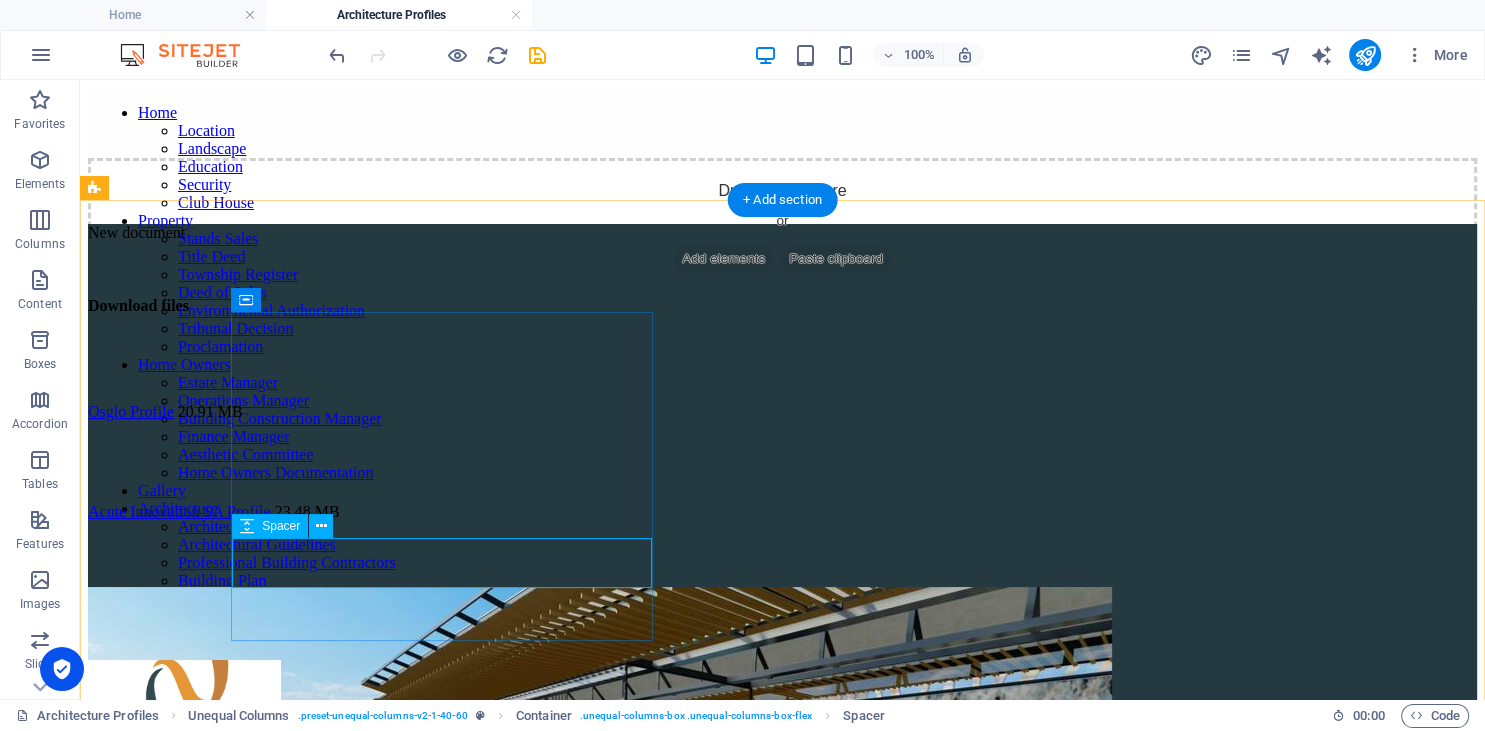 drag, startPoint x: 326, startPoint y: 382, endPoint x: 277, endPoint y: 561, distance: 185.58556 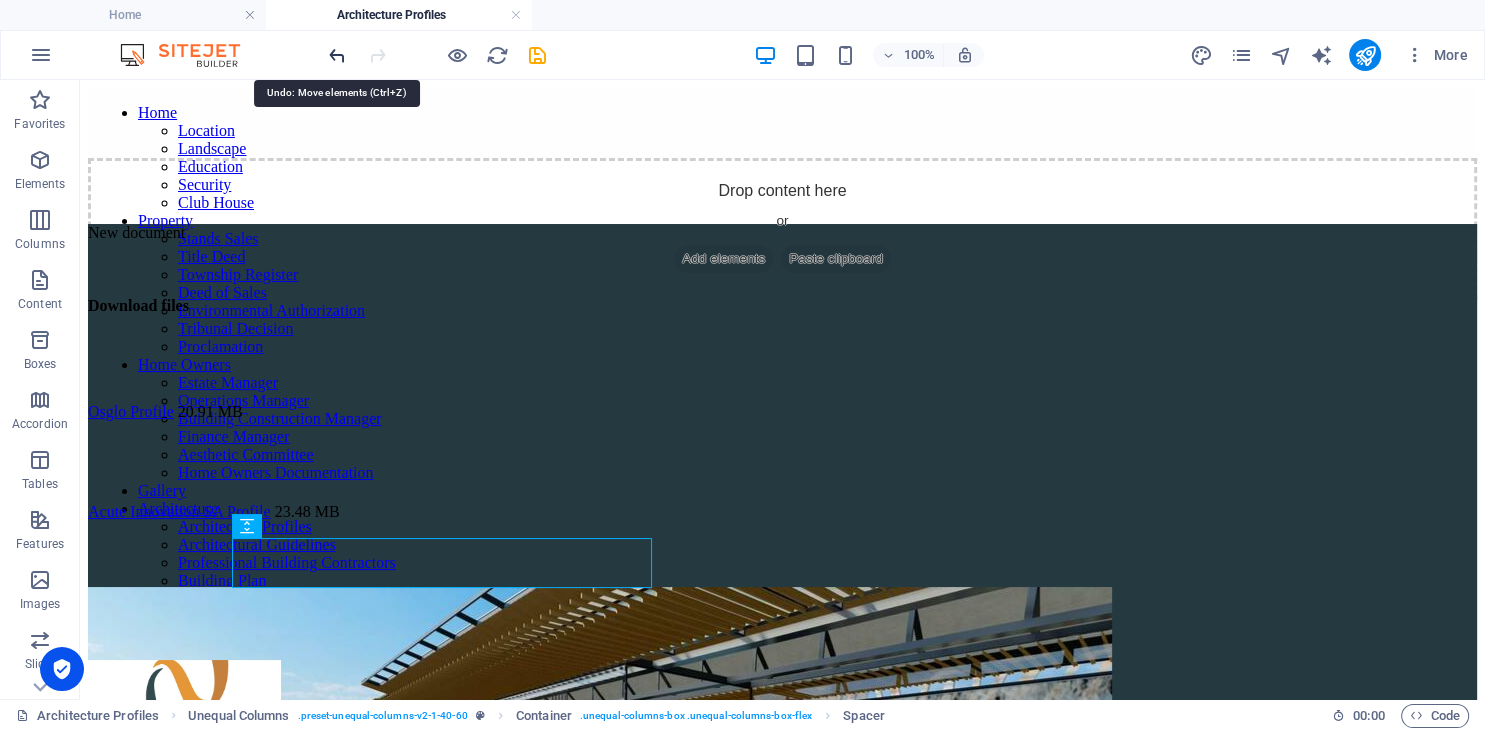 click at bounding box center (337, 55) 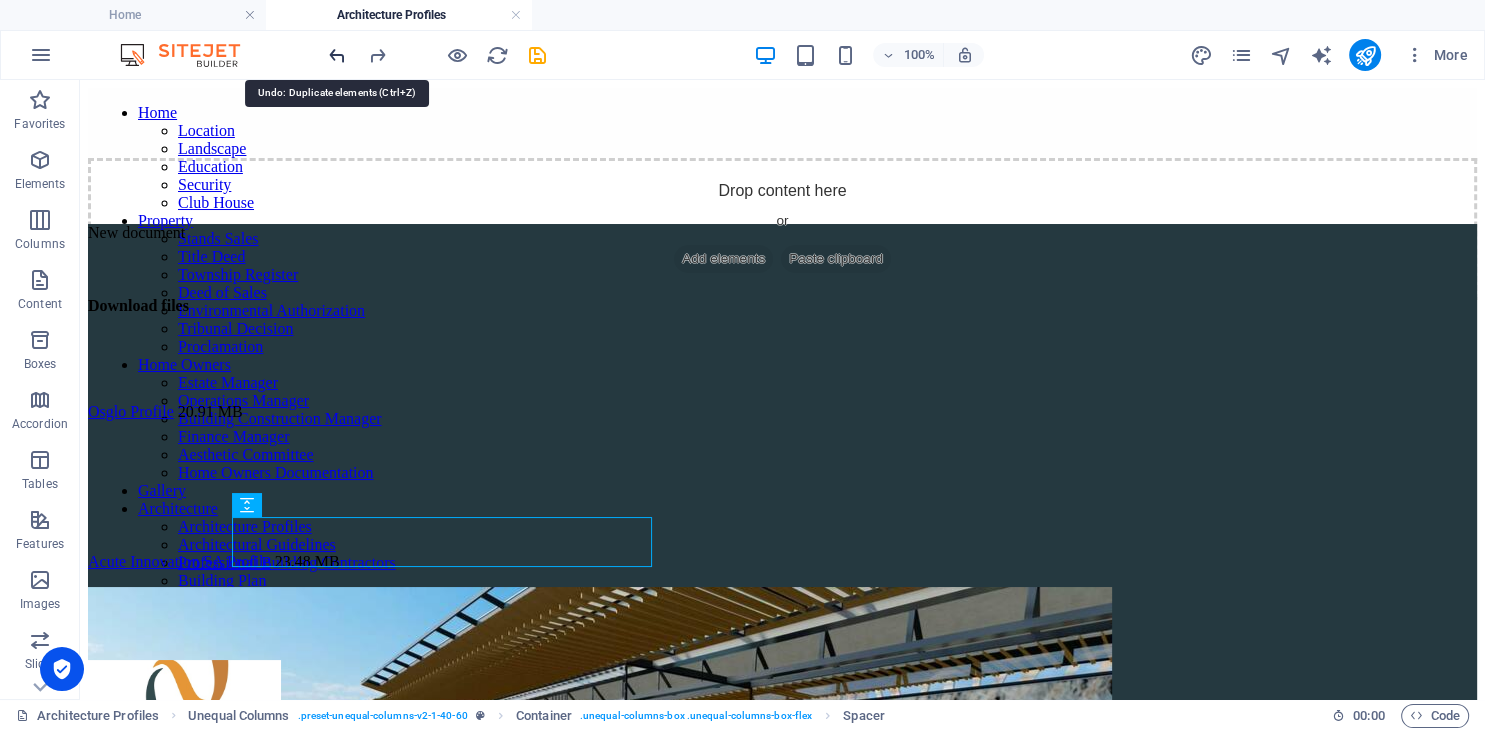 click at bounding box center (337, 55) 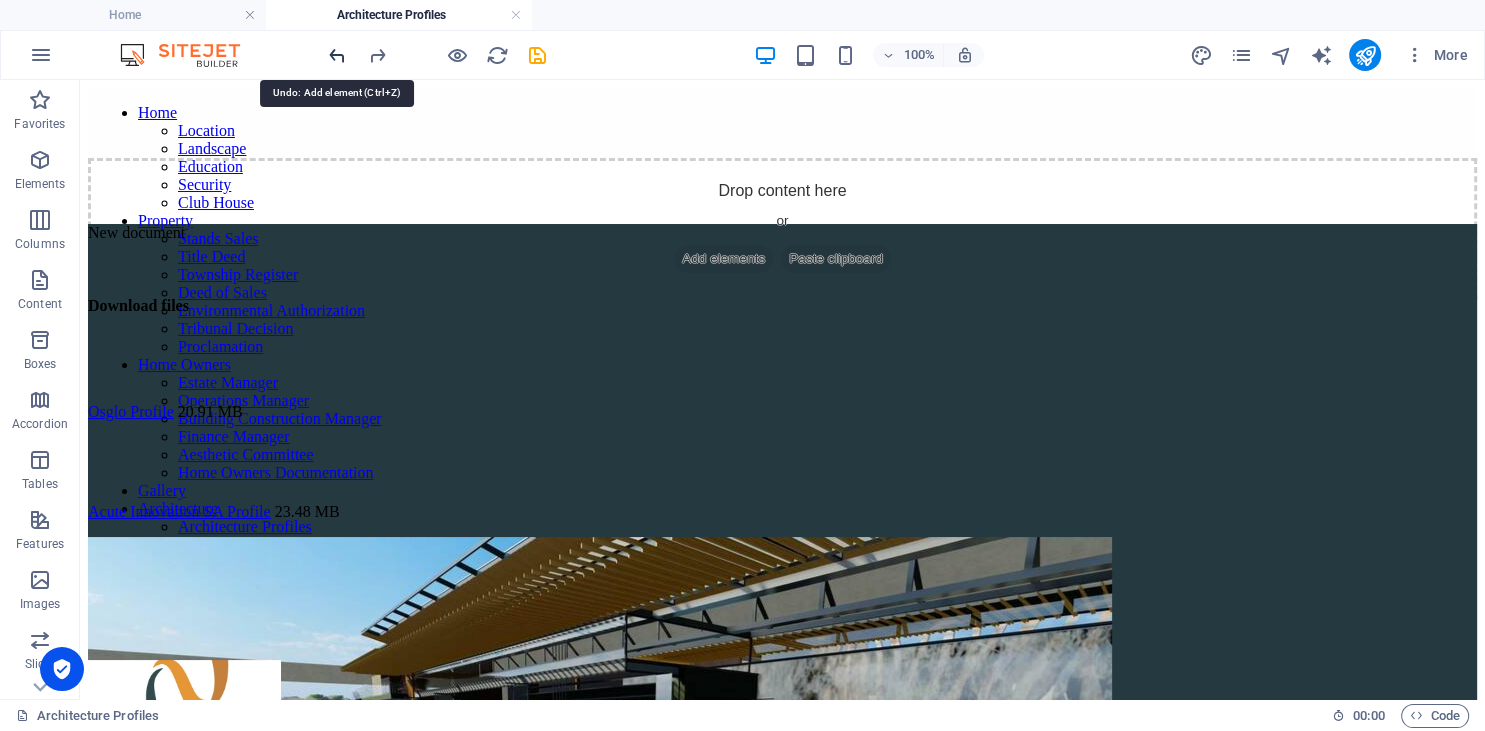 click at bounding box center [337, 55] 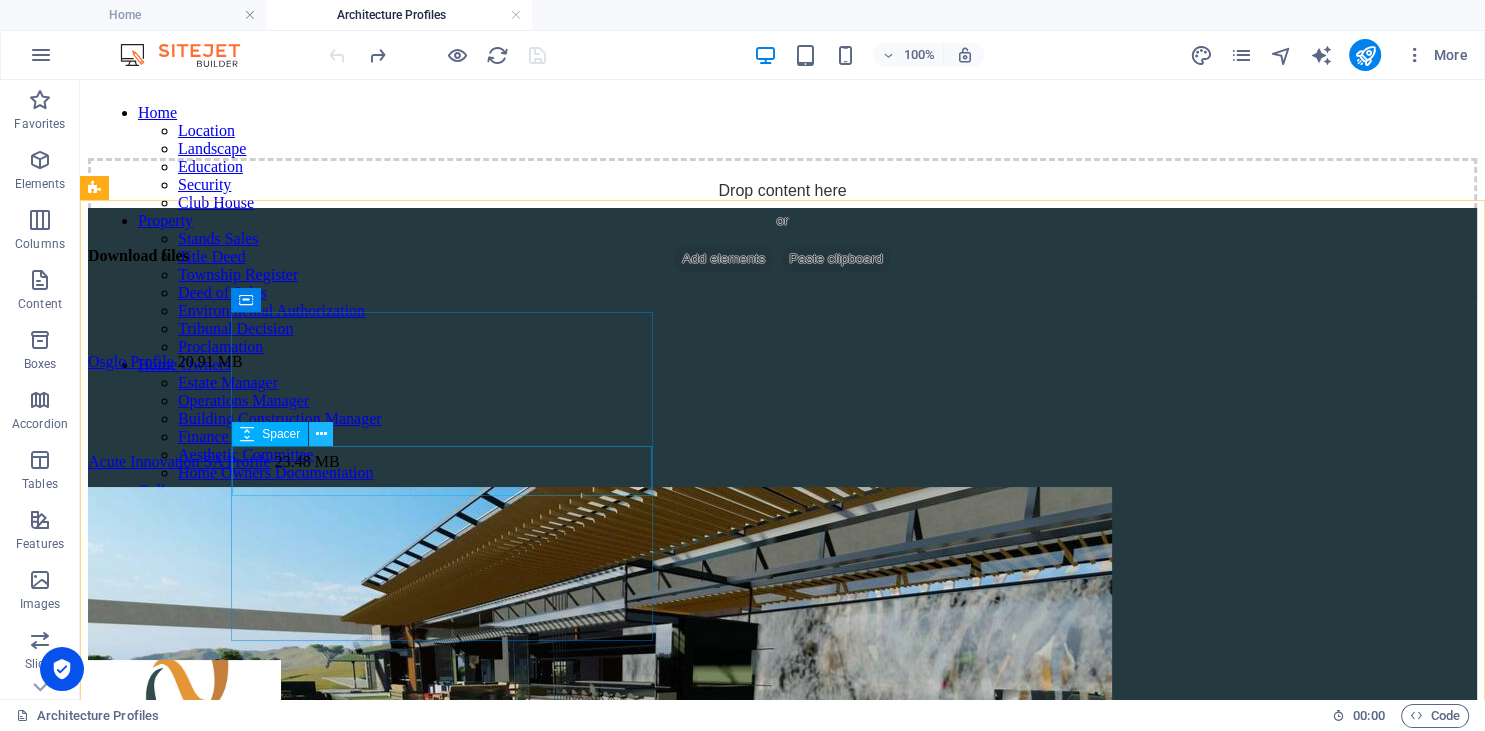 click at bounding box center [321, 434] 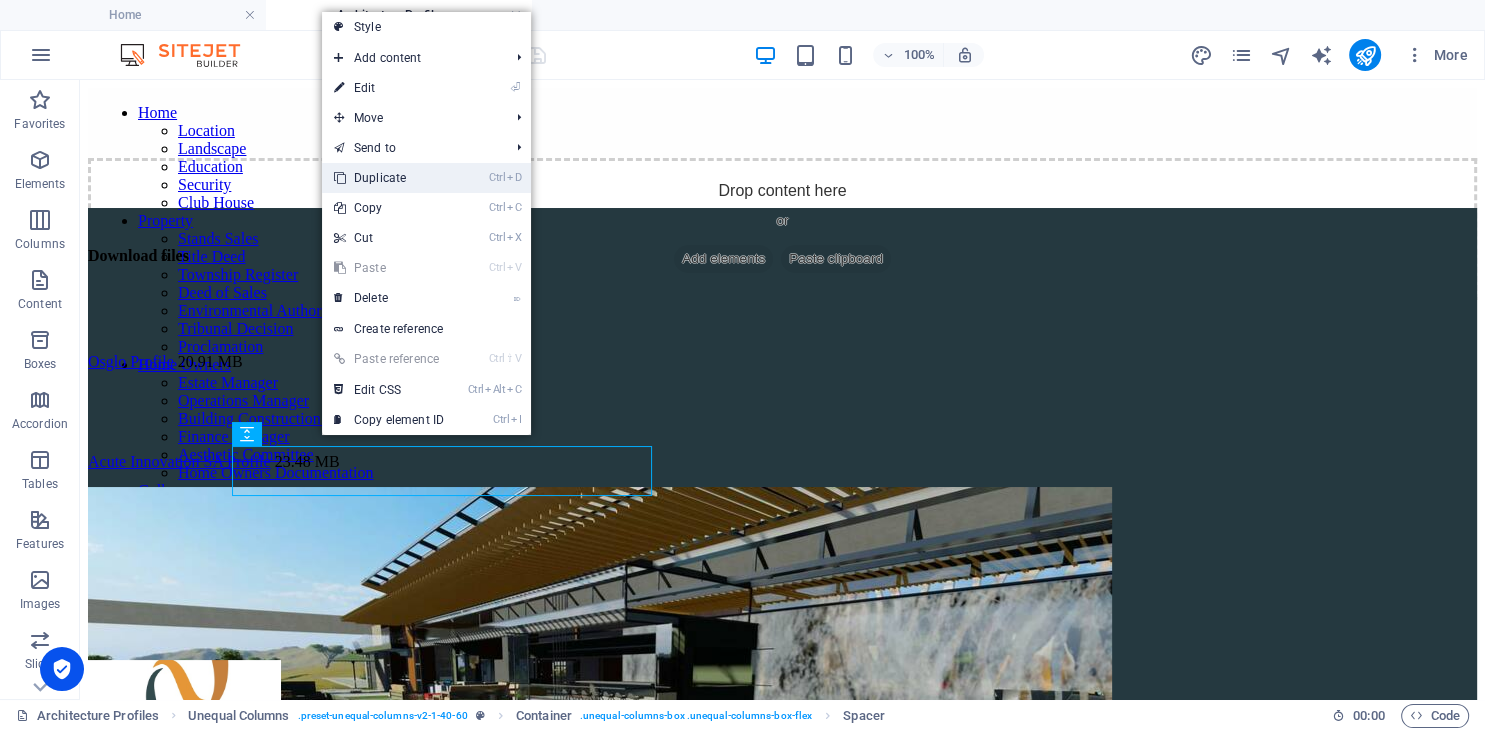 click on "Ctrl D  Duplicate" at bounding box center [389, 178] 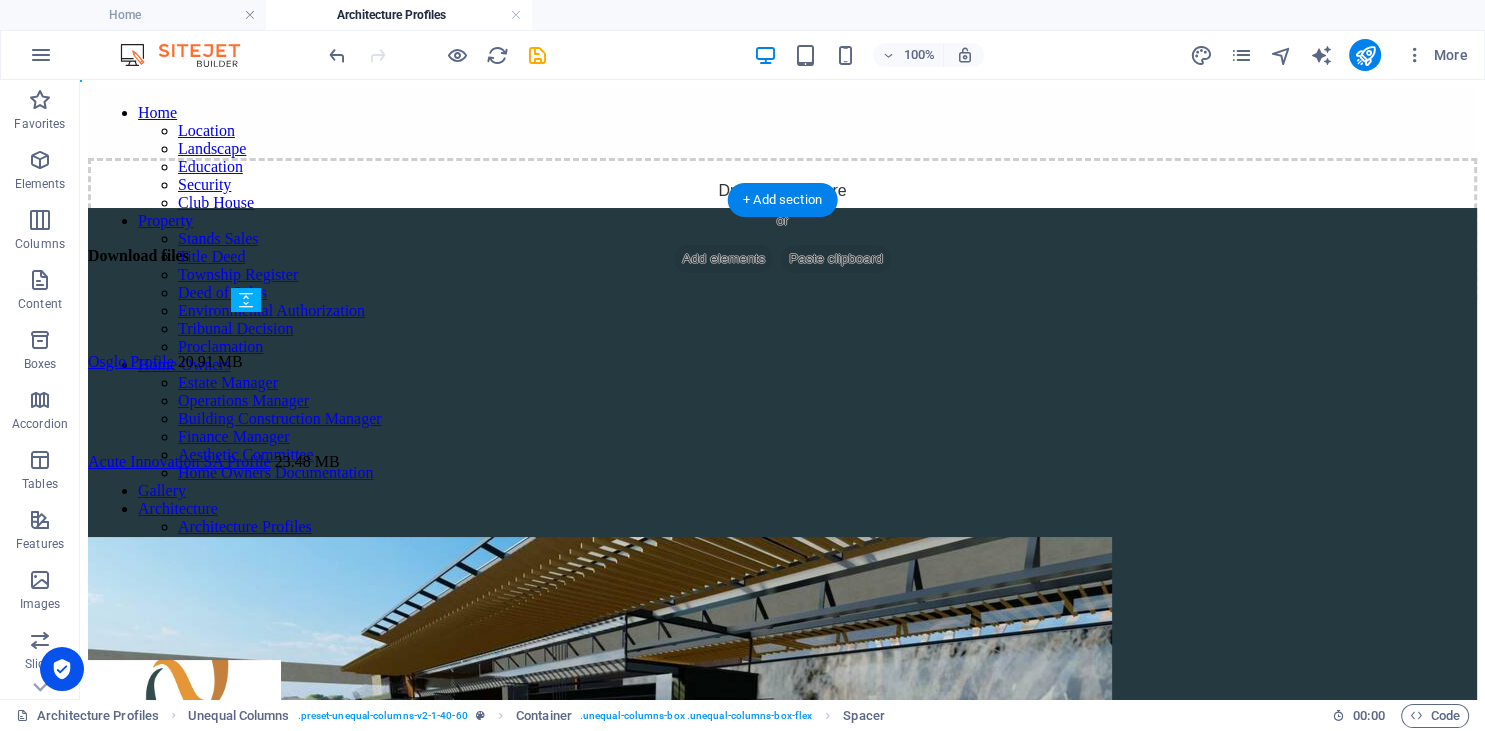 drag, startPoint x: 340, startPoint y: 568, endPoint x: 264, endPoint y: 566, distance: 76.02631 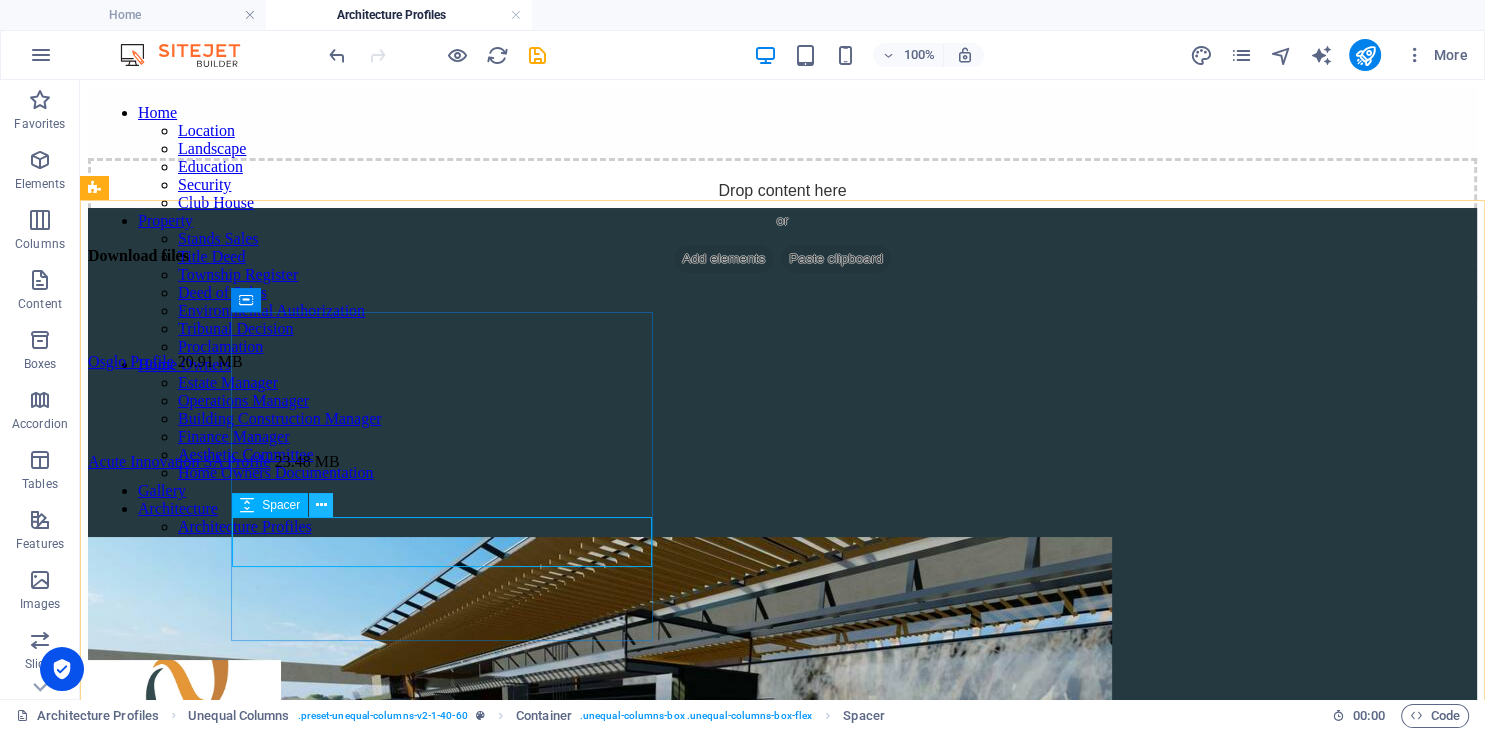 click at bounding box center [321, 505] 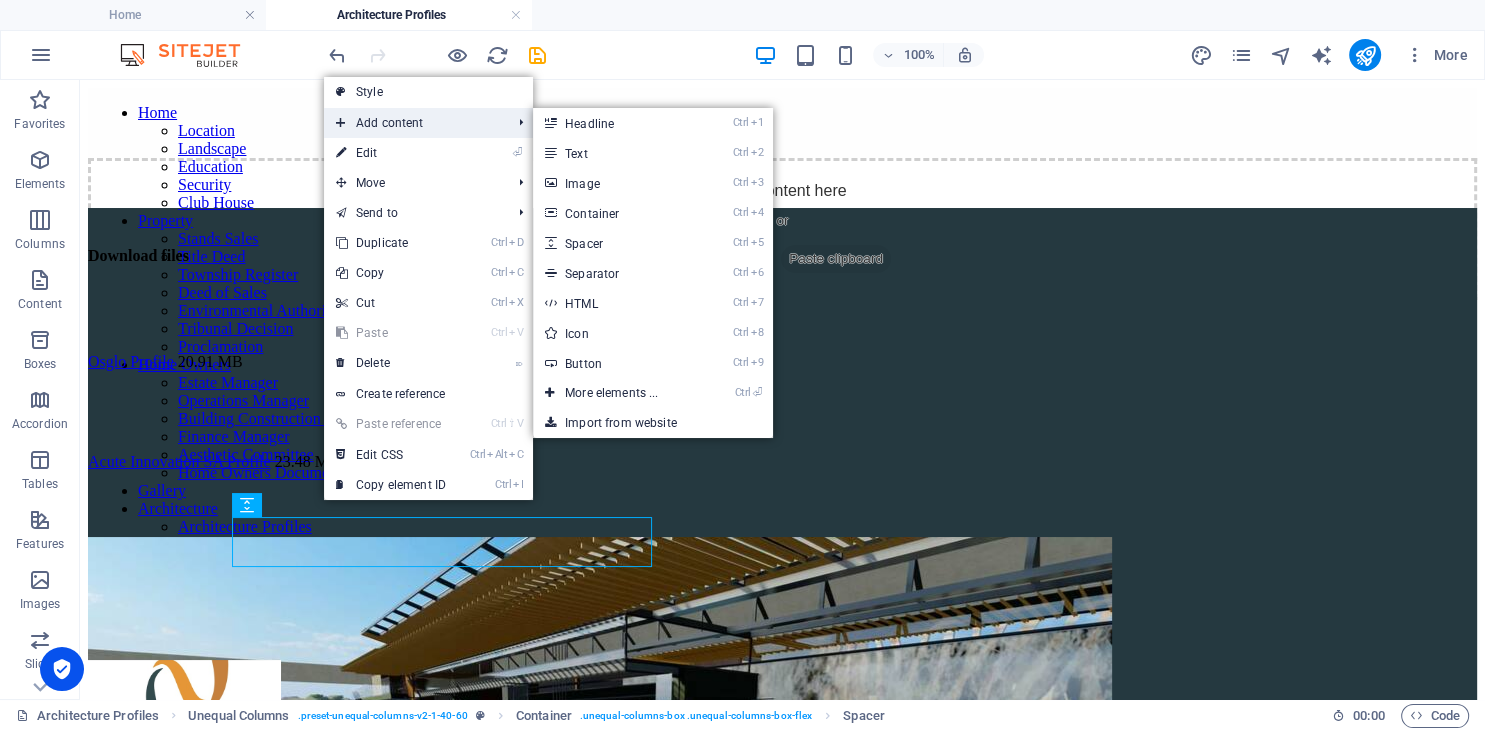 click on "Add content" at bounding box center (413, 123) 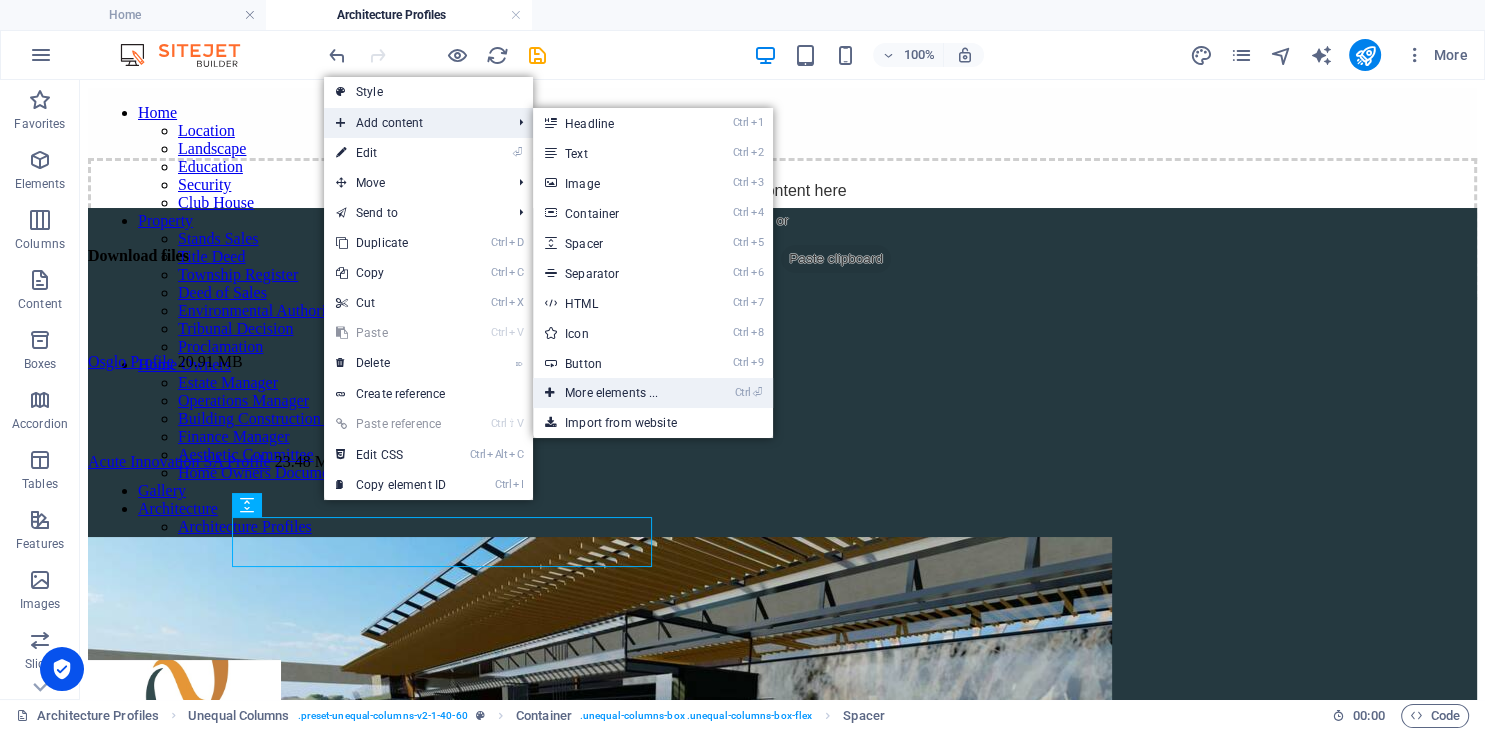 click on "Ctrl ⏎  More elements ..." at bounding box center [615, 393] 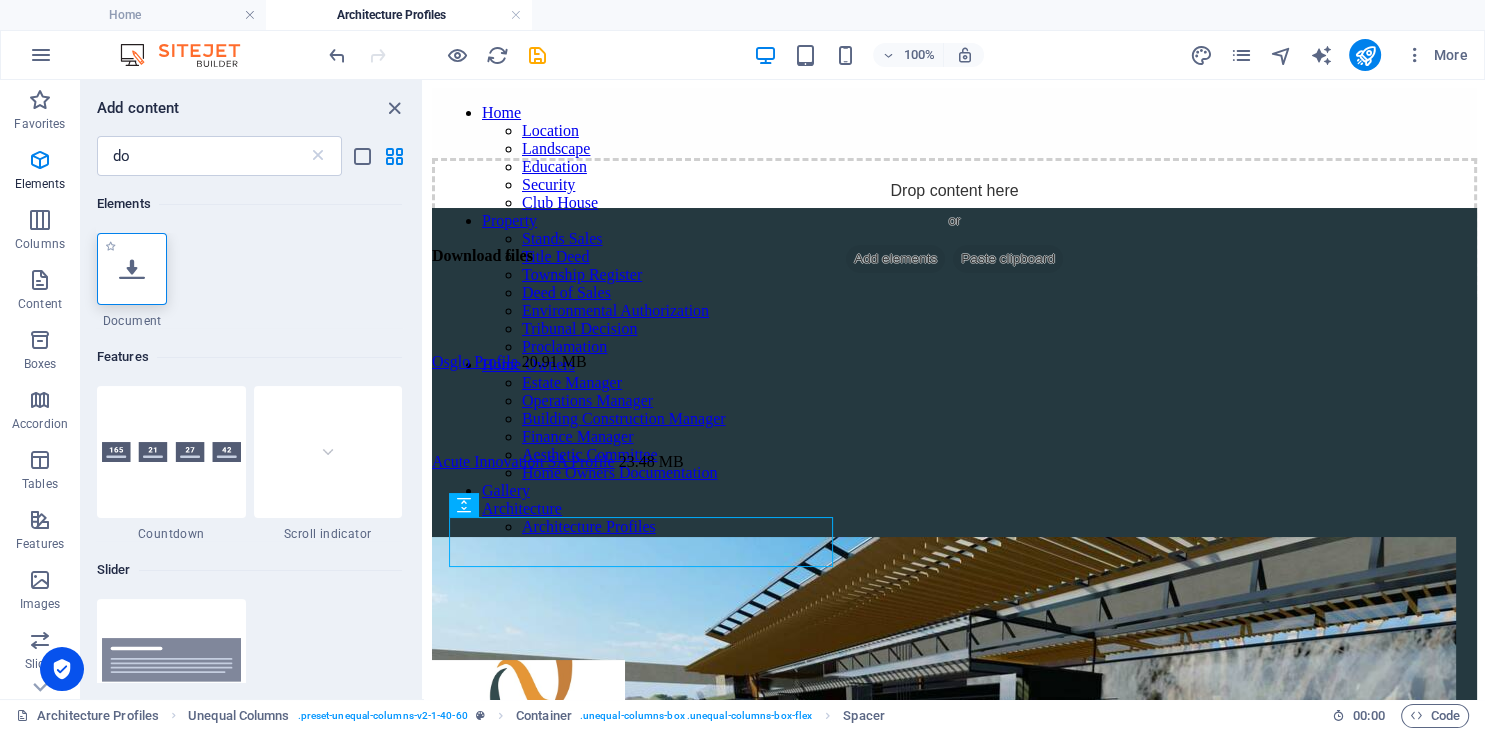 click at bounding box center [132, 269] 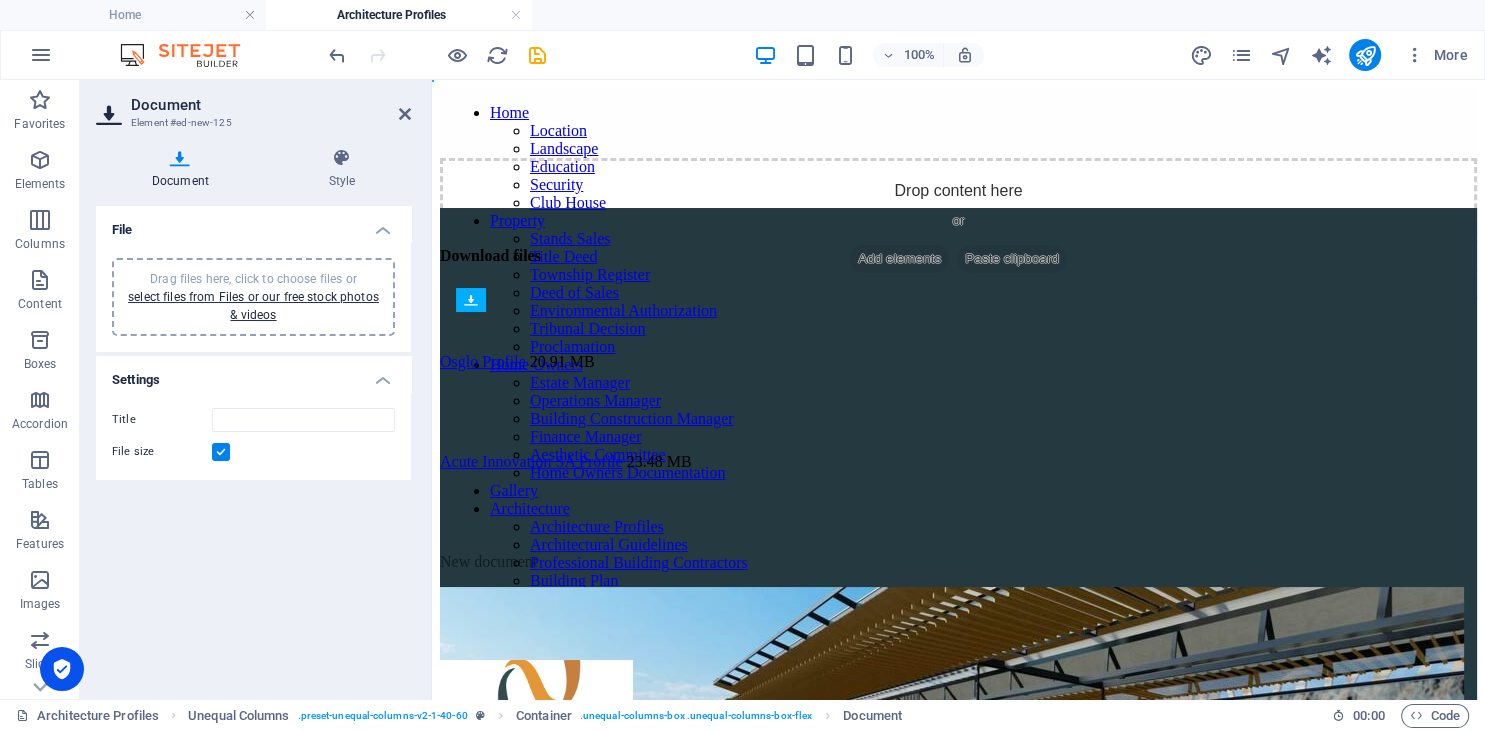 drag, startPoint x: 966, startPoint y: 379, endPoint x: 529, endPoint y: 552, distance: 469.99786 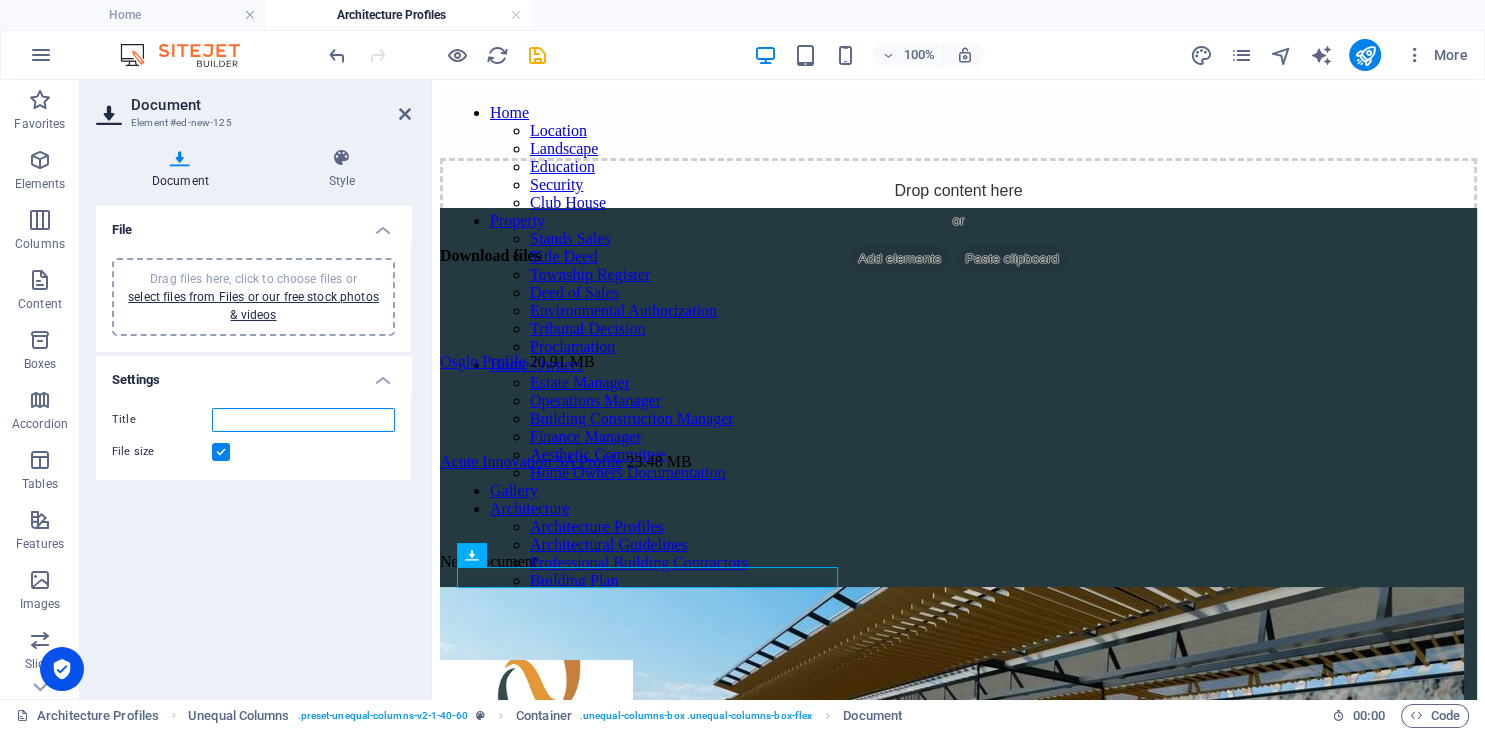click on "Title" at bounding box center (303, 420) 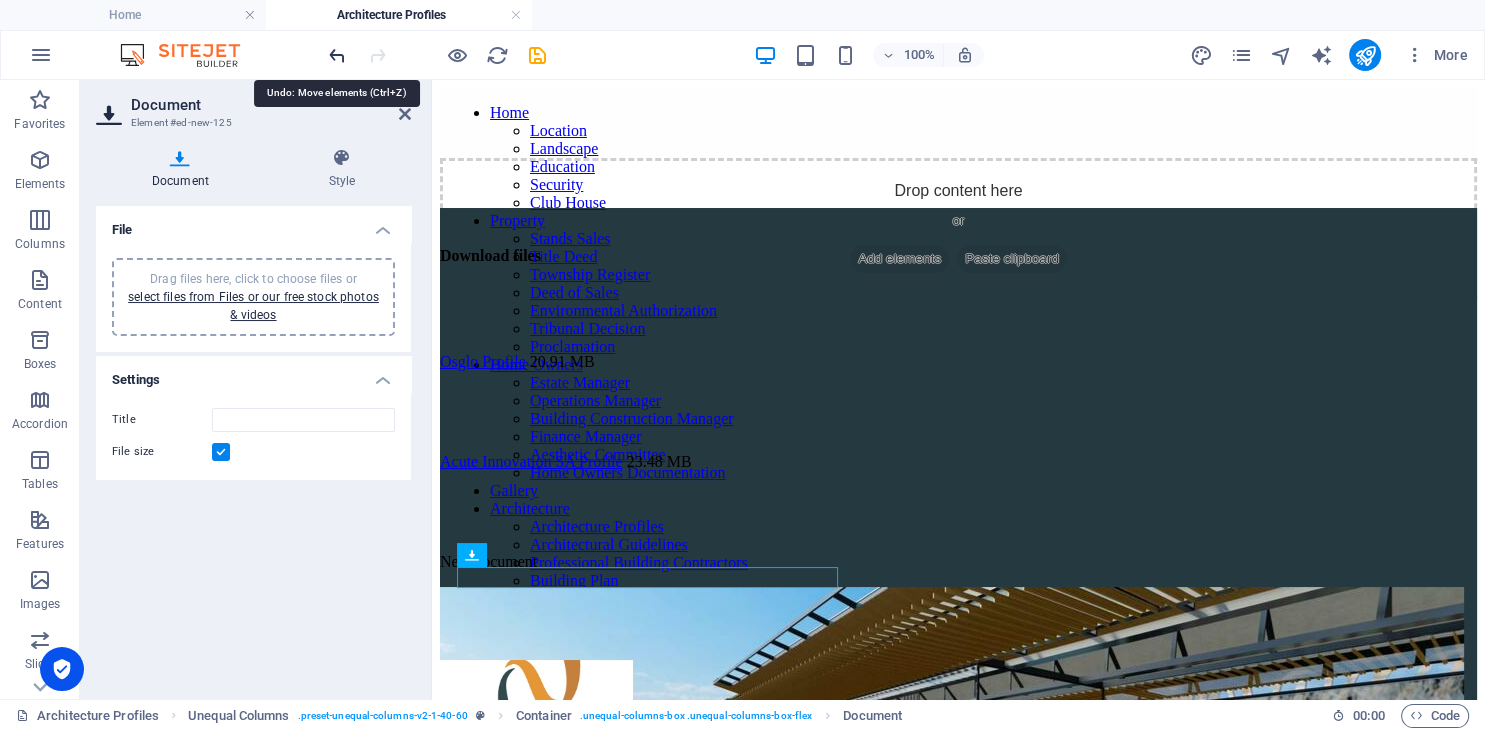 click at bounding box center [337, 55] 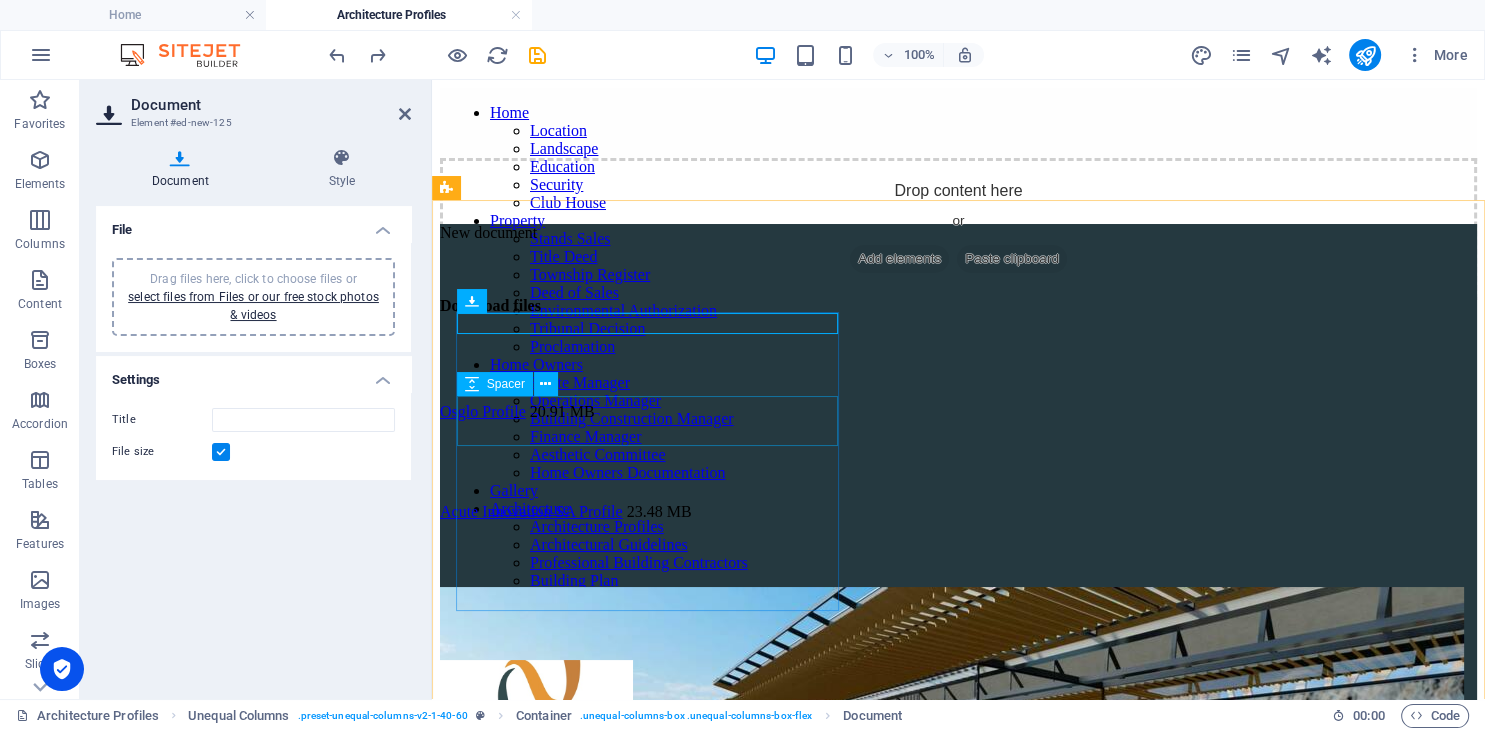 drag, startPoint x: 1018, startPoint y: 382, endPoint x: 566, endPoint y: 398, distance: 452.2831 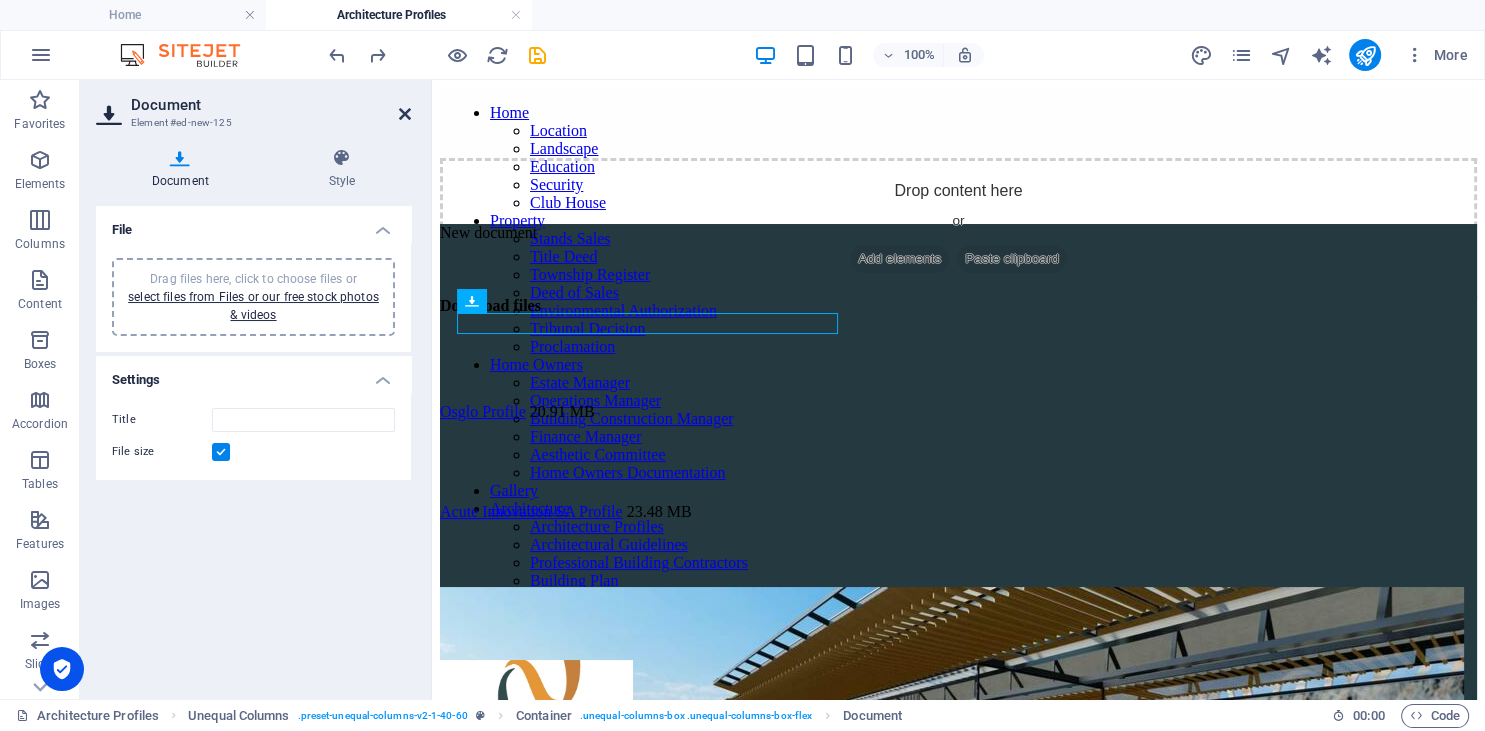 click at bounding box center (405, 114) 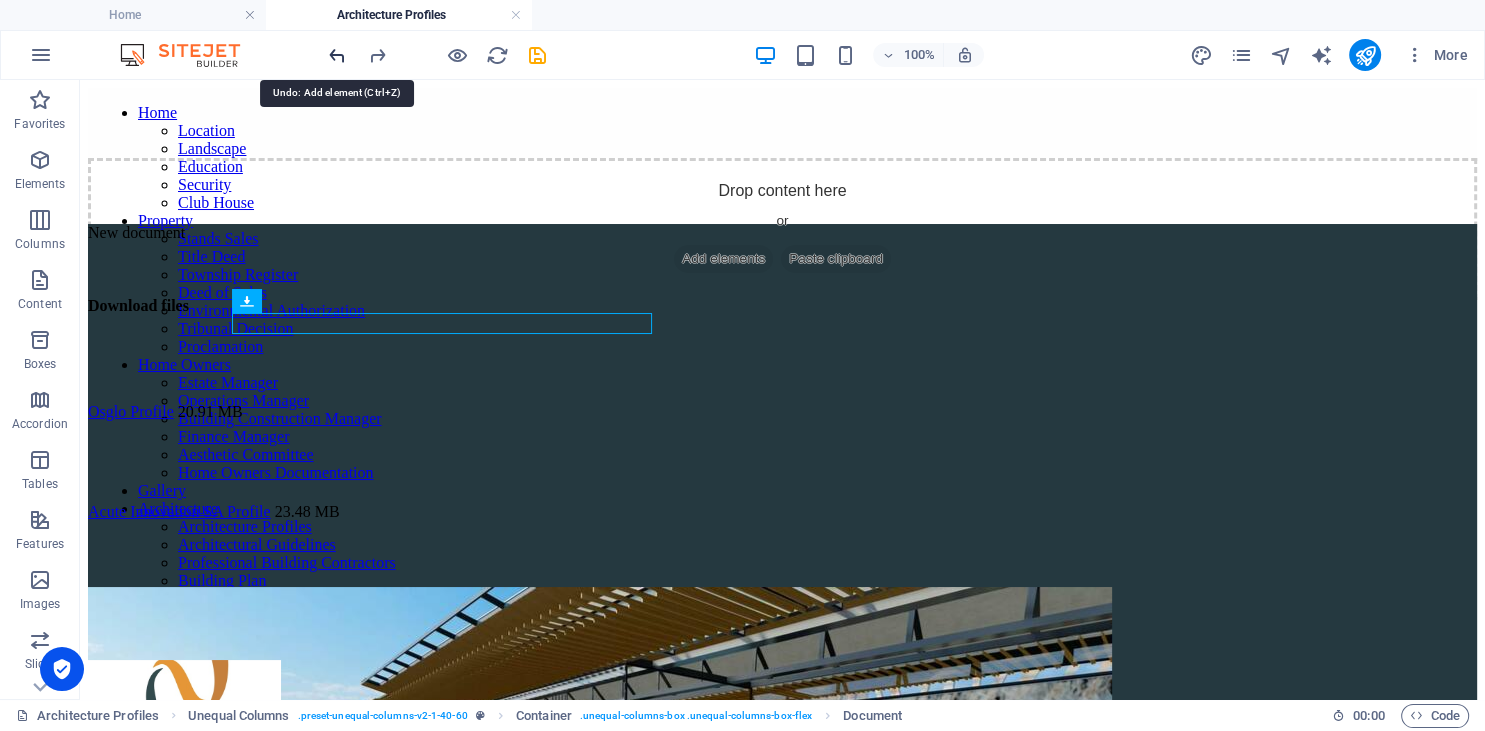click at bounding box center (337, 55) 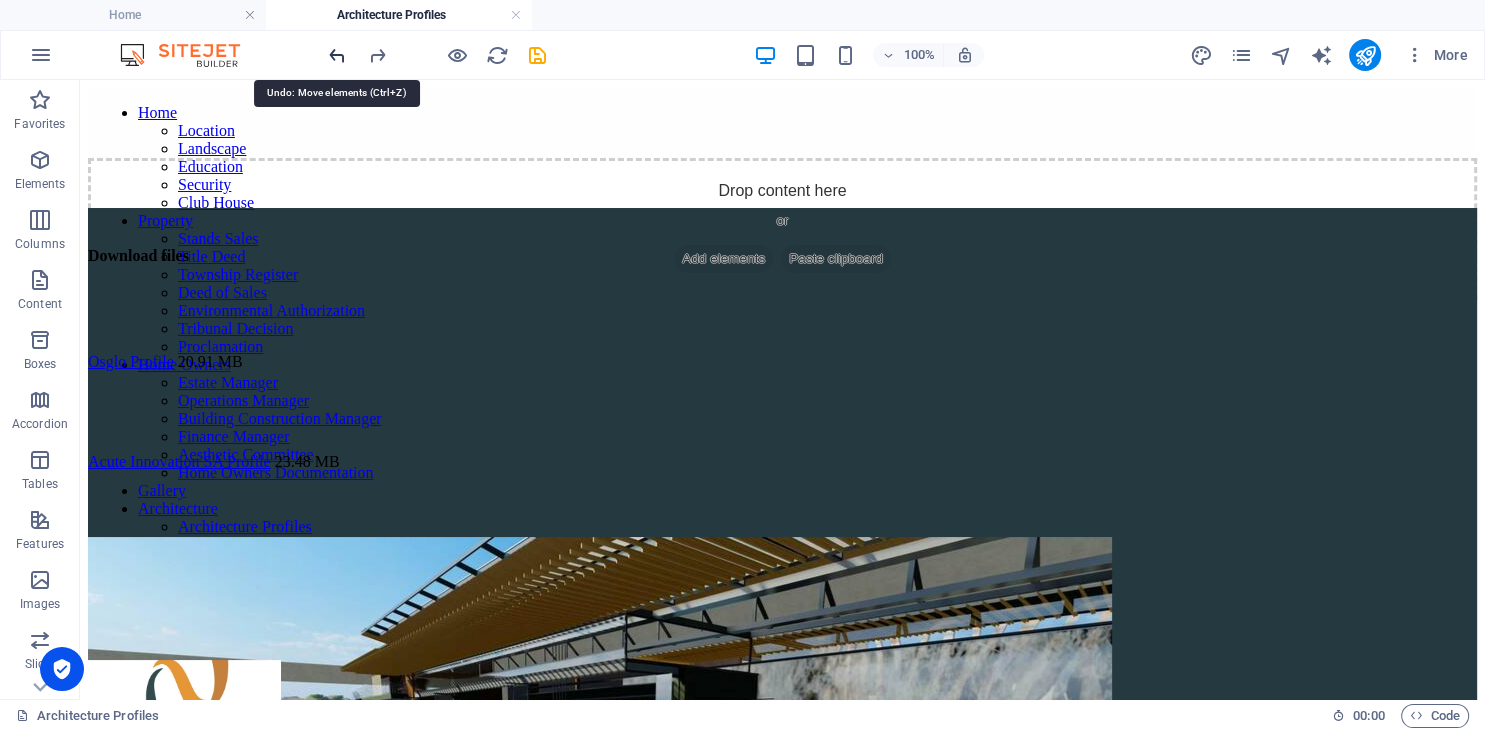 click at bounding box center [337, 55] 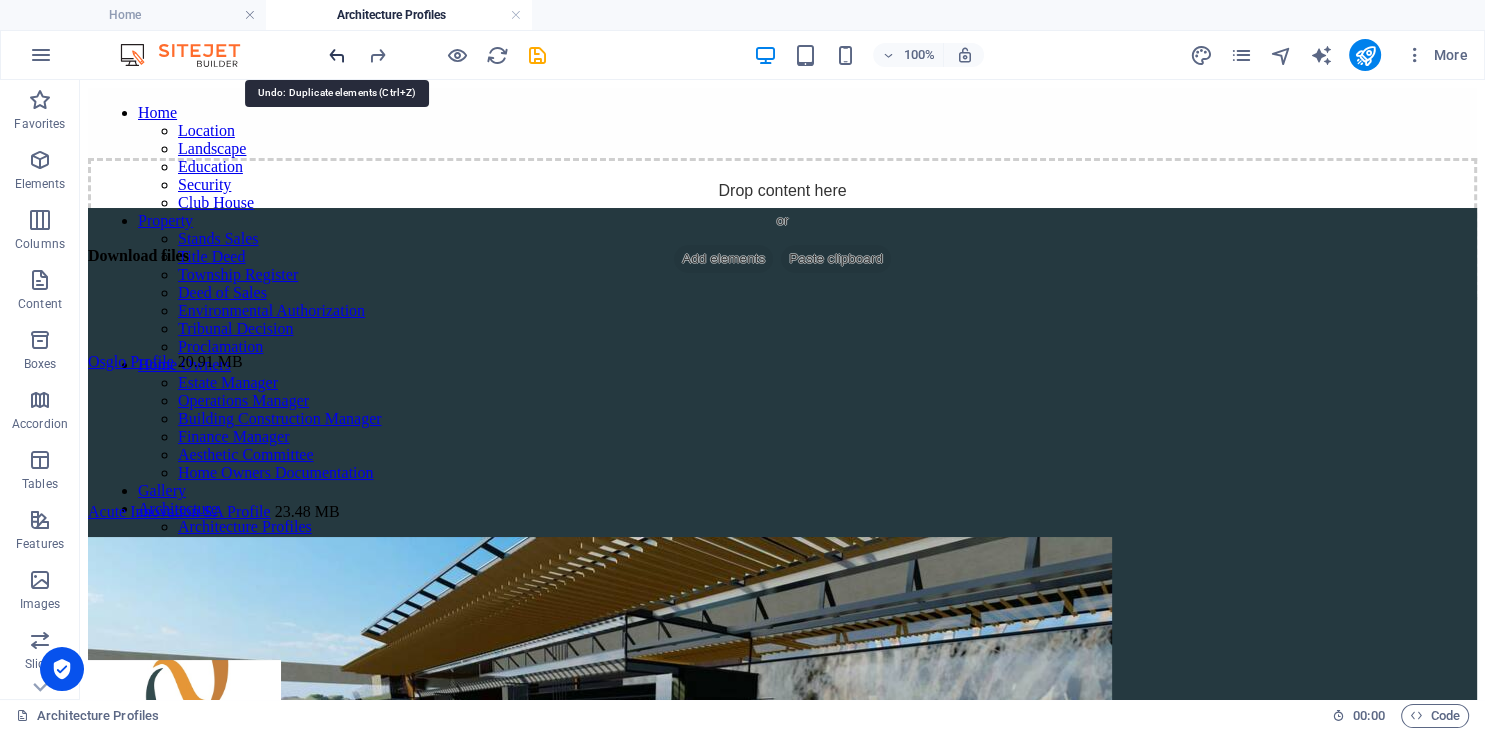 click at bounding box center (337, 55) 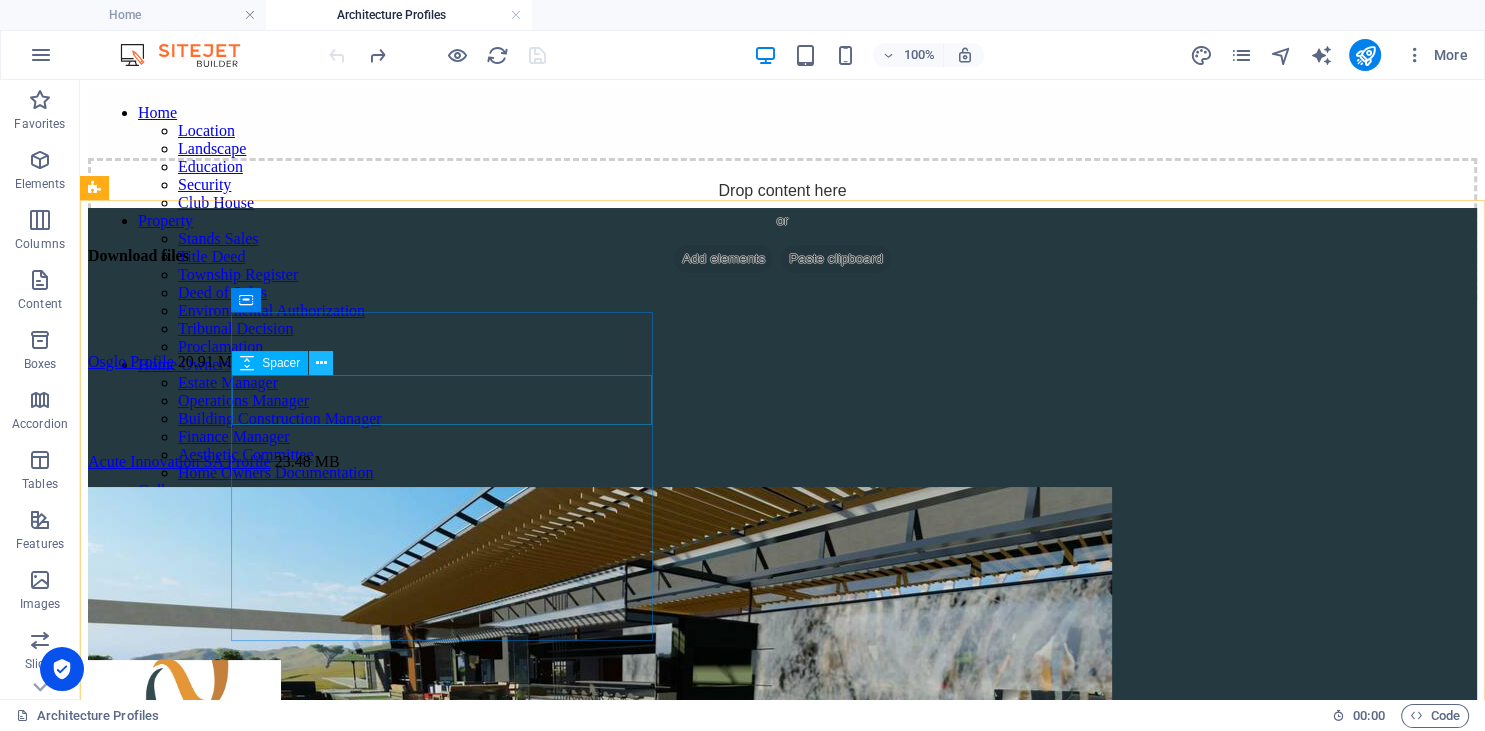 click at bounding box center (321, 363) 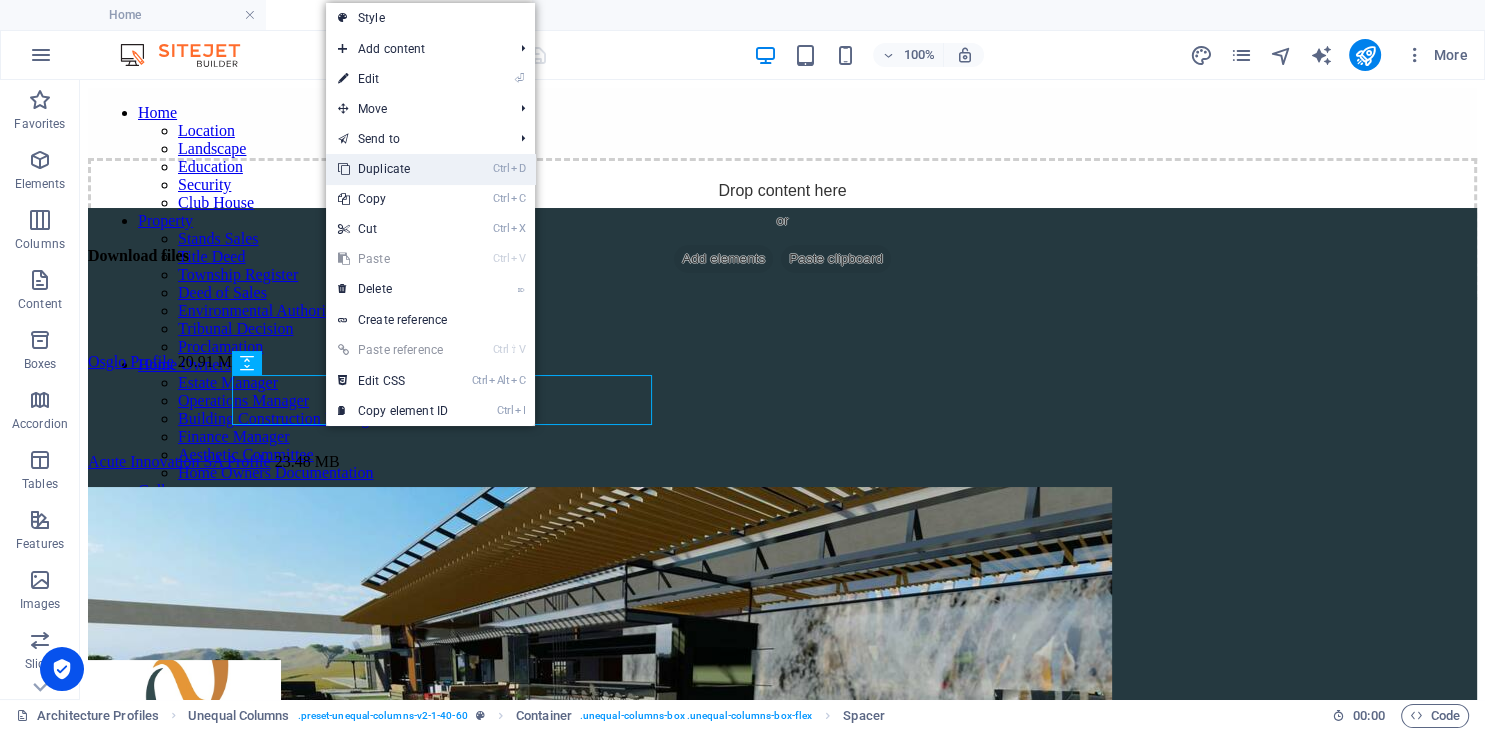 click on "Ctrl D  Duplicate" at bounding box center [393, 169] 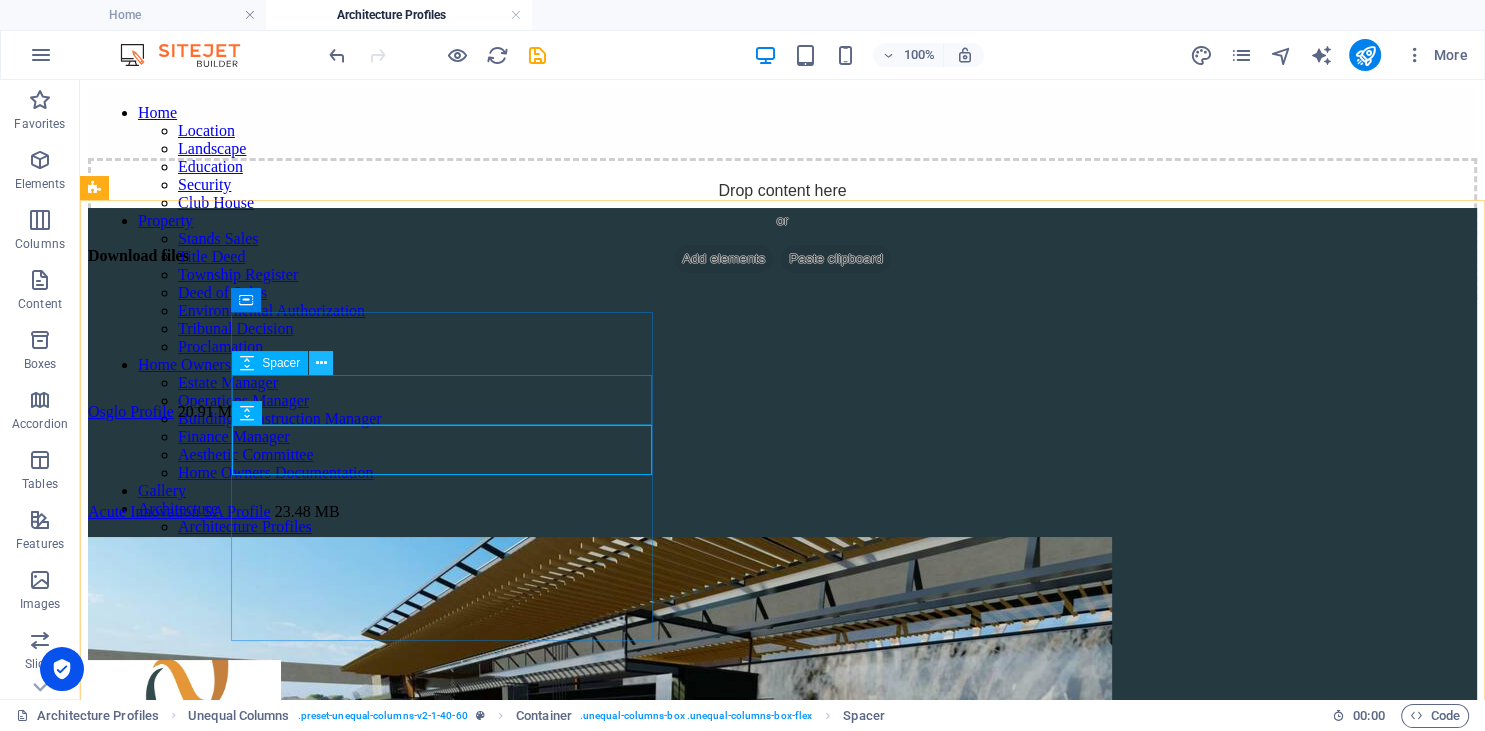 click at bounding box center (321, 363) 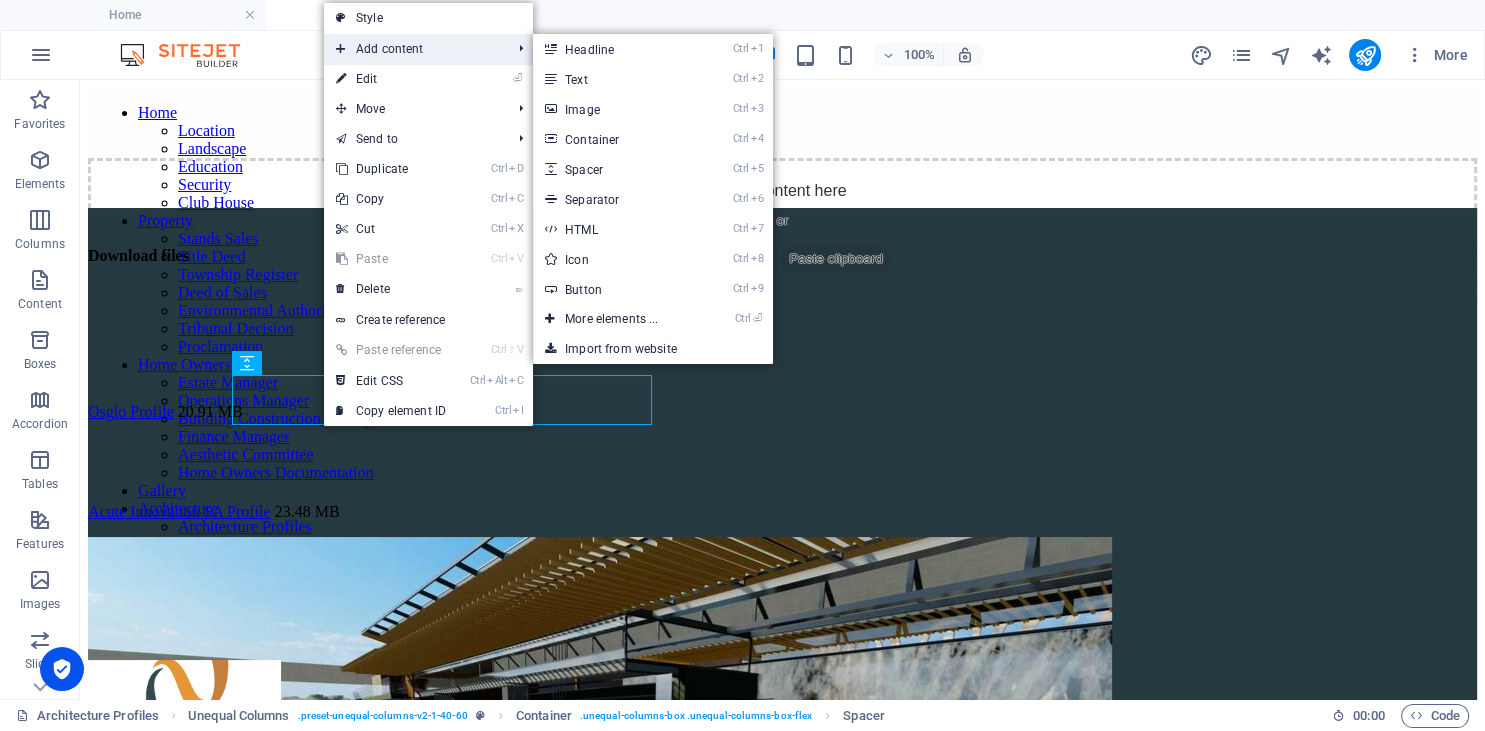 click on "Add content" at bounding box center (413, 49) 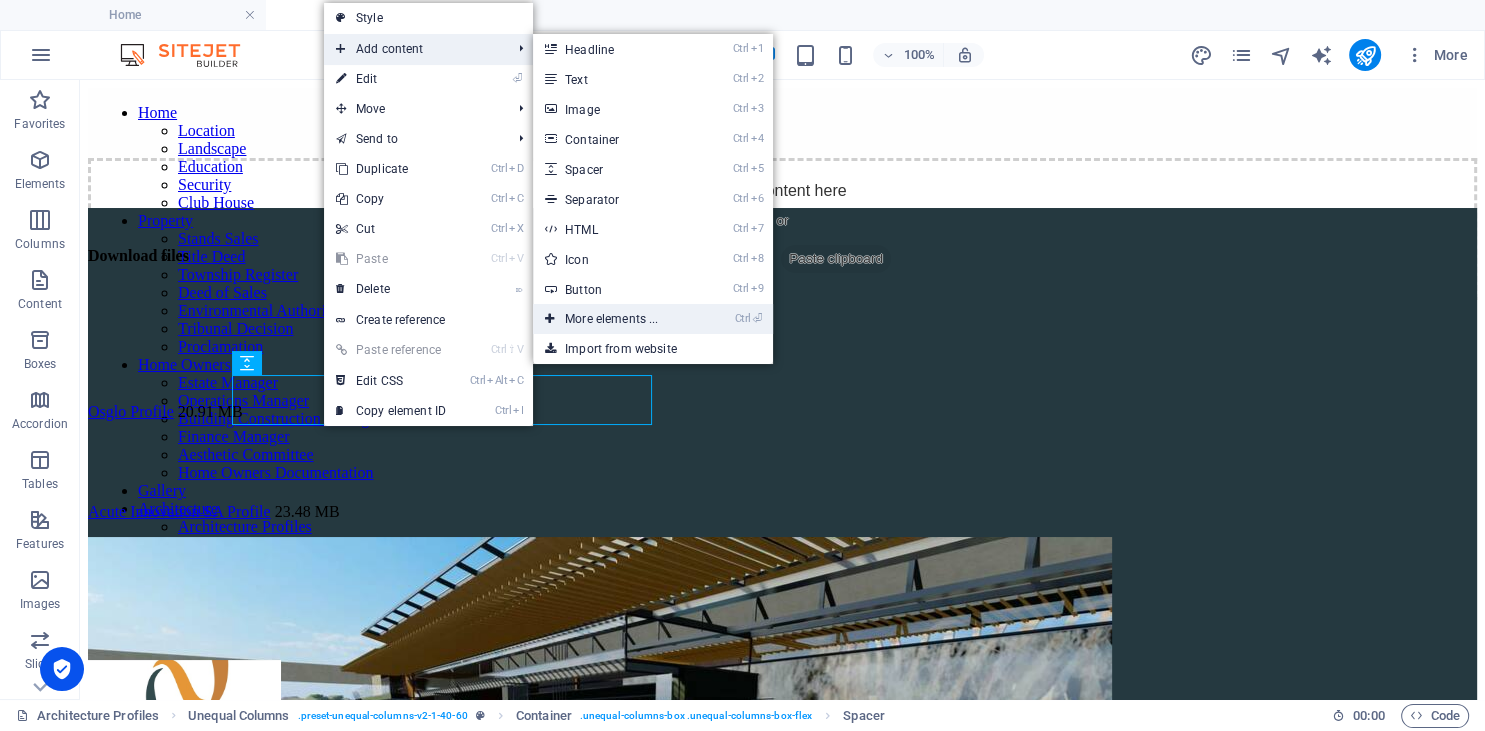 click on "Ctrl ⏎  More elements ..." at bounding box center (615, 319) 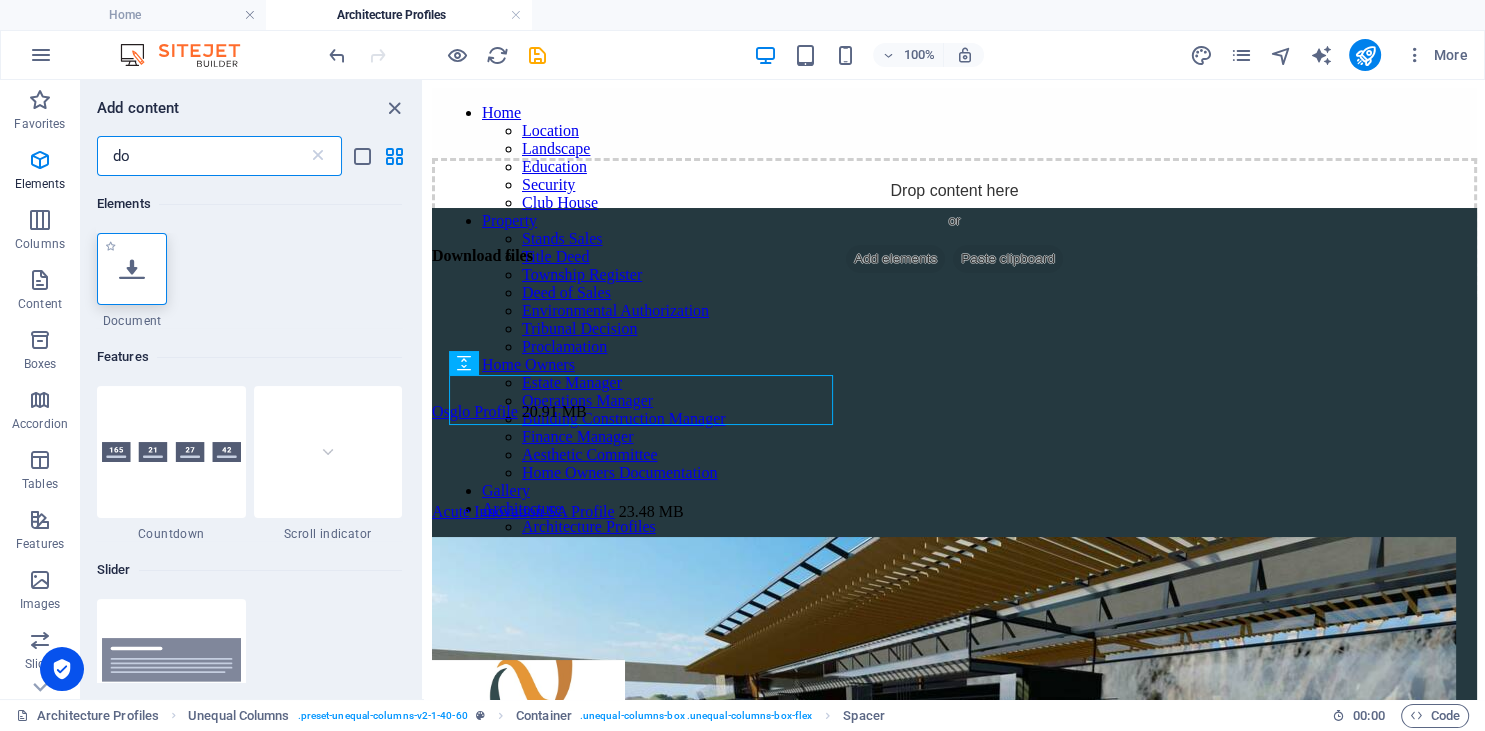 click at bounding box center [132, 269] 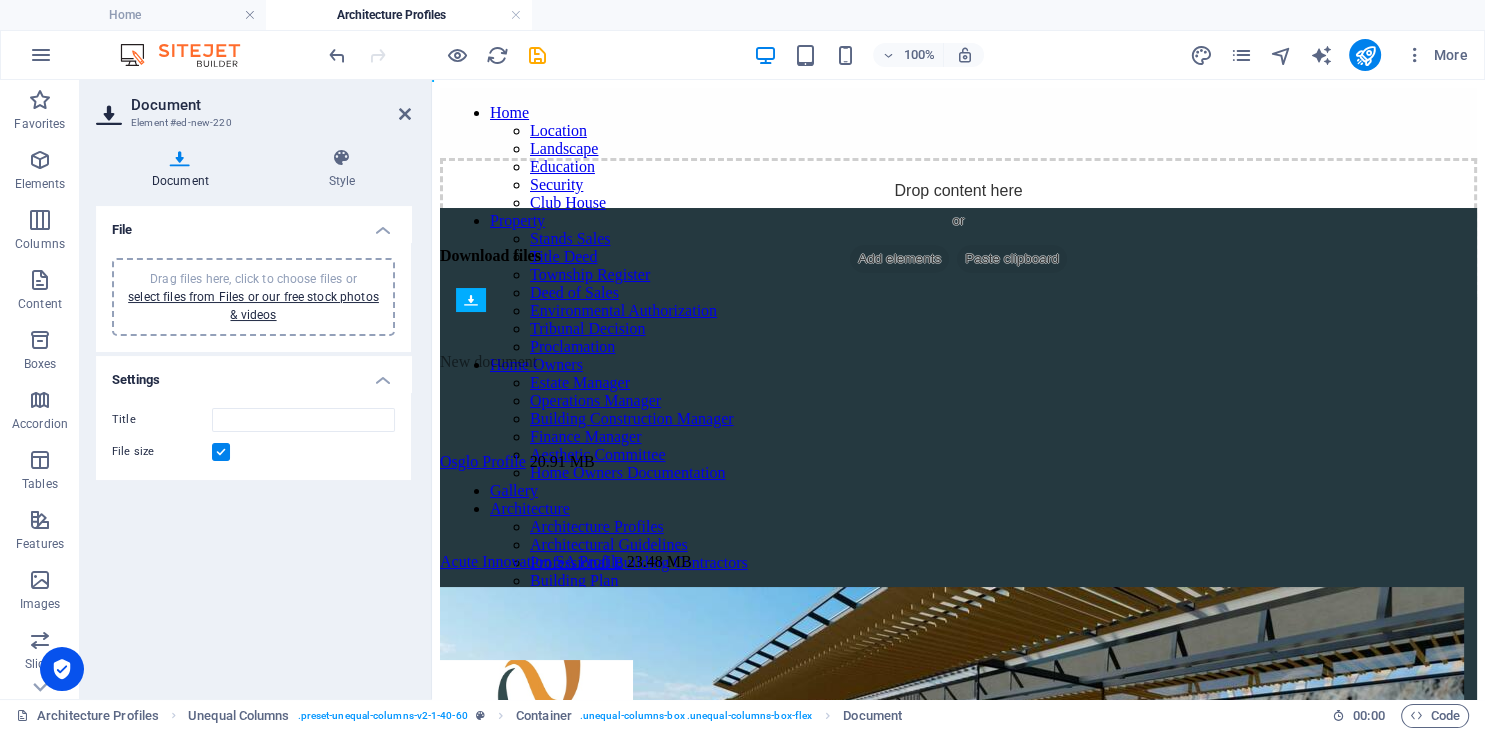 drag, startPoint x: 993, startPoint y: 382, endPoint x: 550, endPoint y: 430, distance: 445.59286 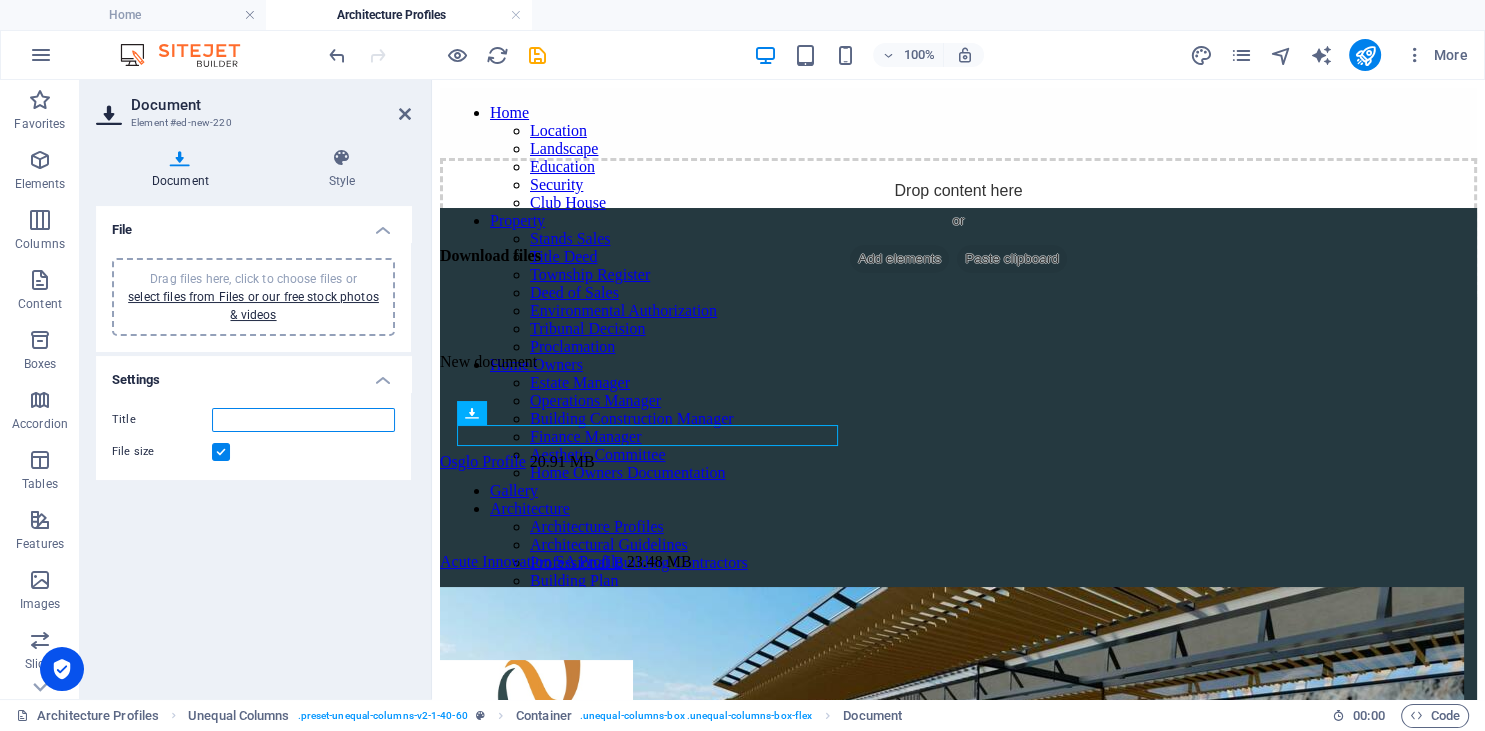 click on "Title" at bounding box center (303, 420) 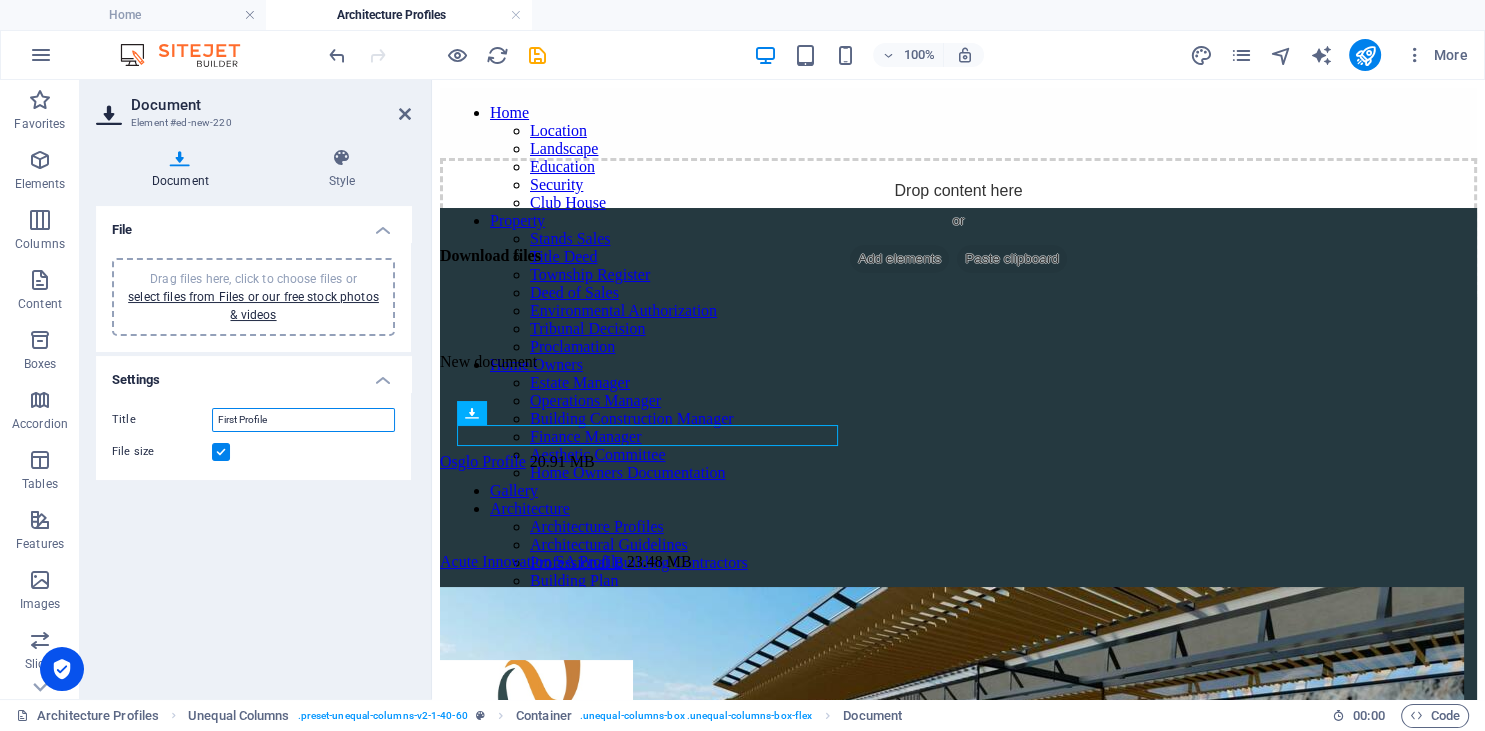 type on "First Profile" 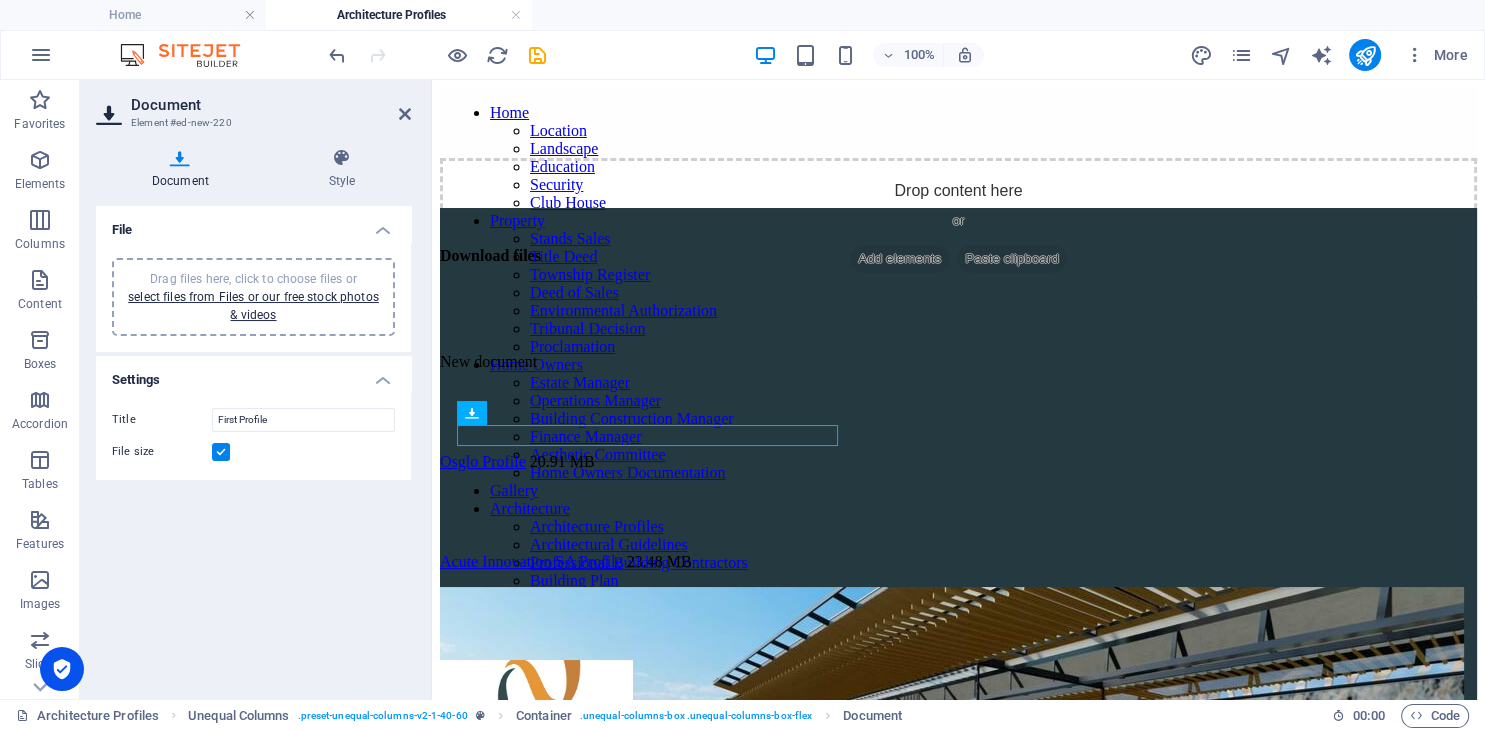 click on "Title First Profile File size" at bounding box center [253, 436] 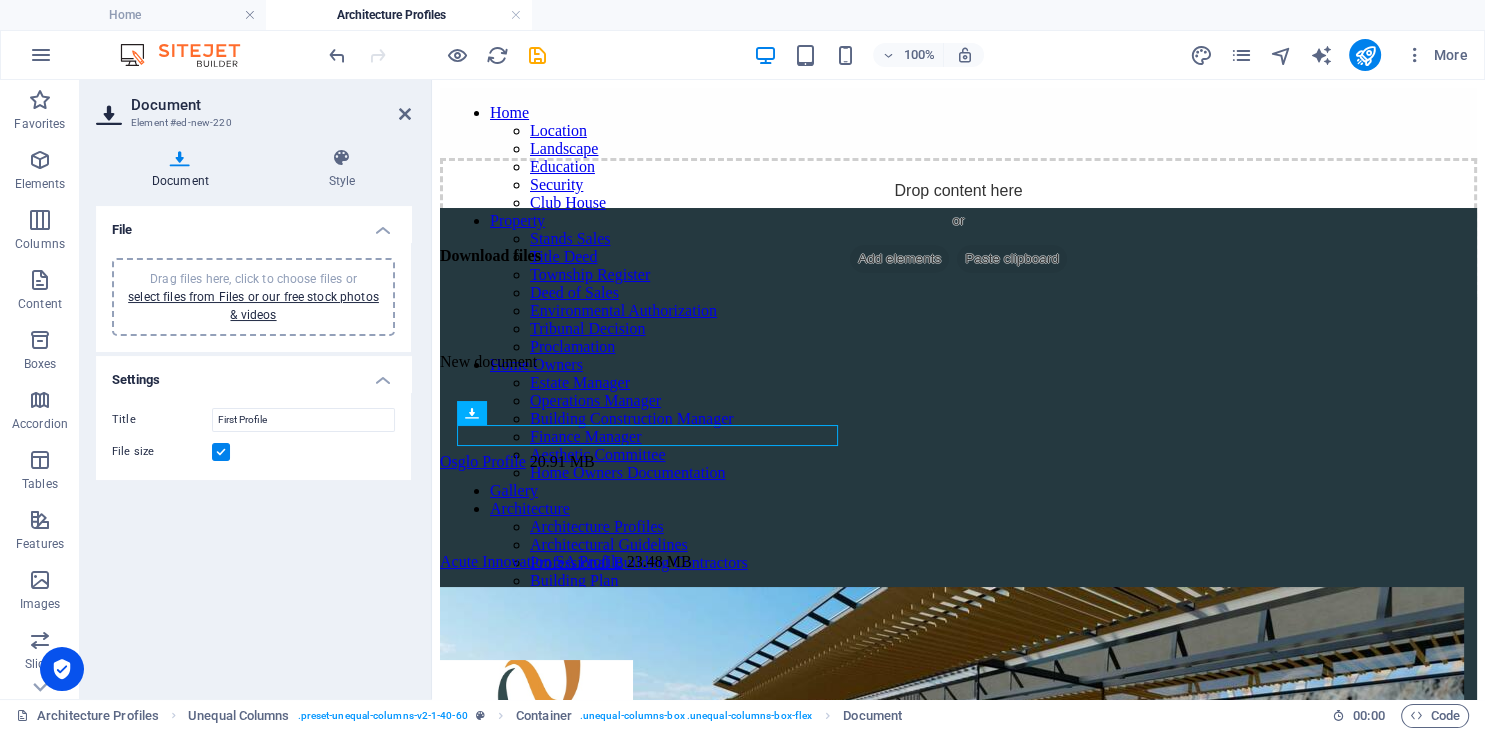 click on "Drag files here, click to choose files or select files from Files or our free stock photos & videos" at bounding box center (253, 297) 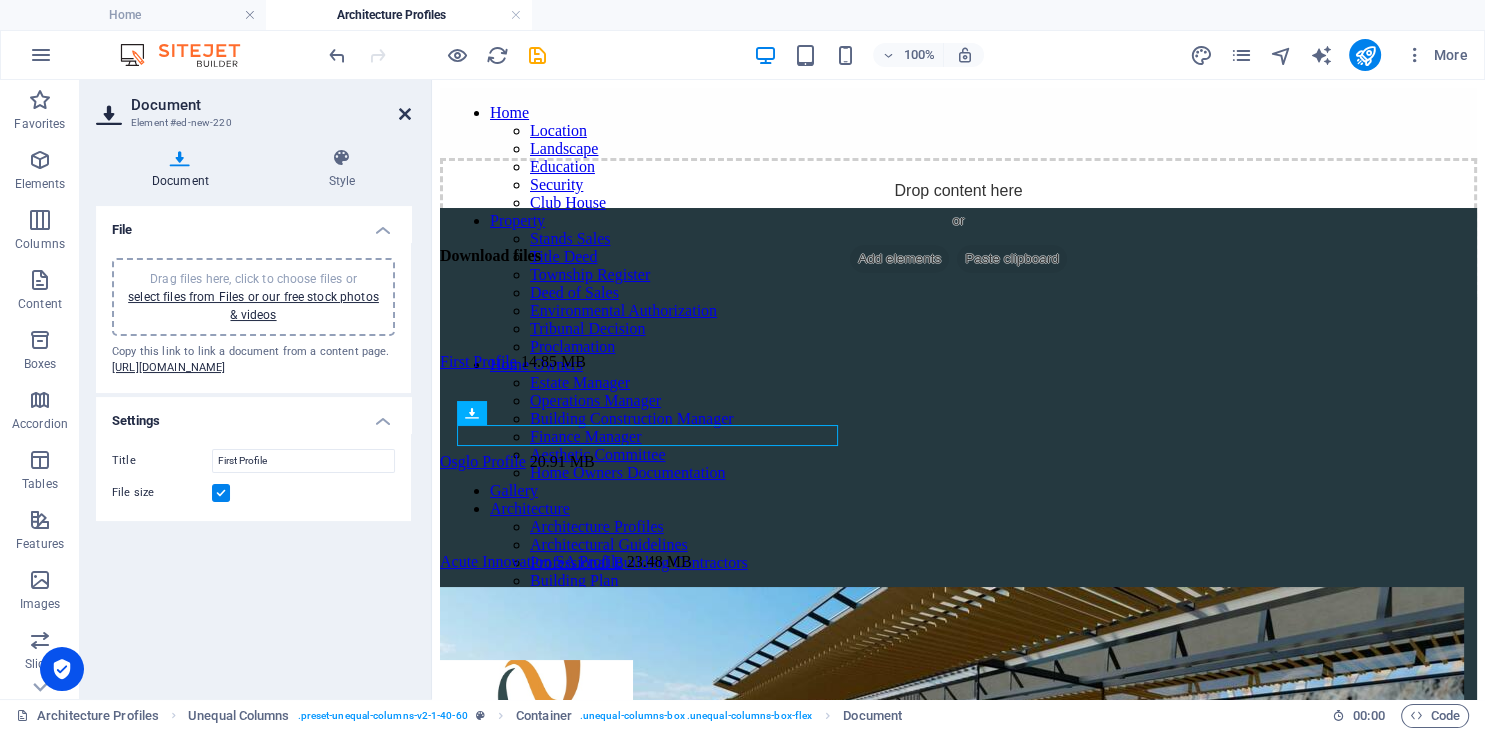 click at bounding box center [405, 114] 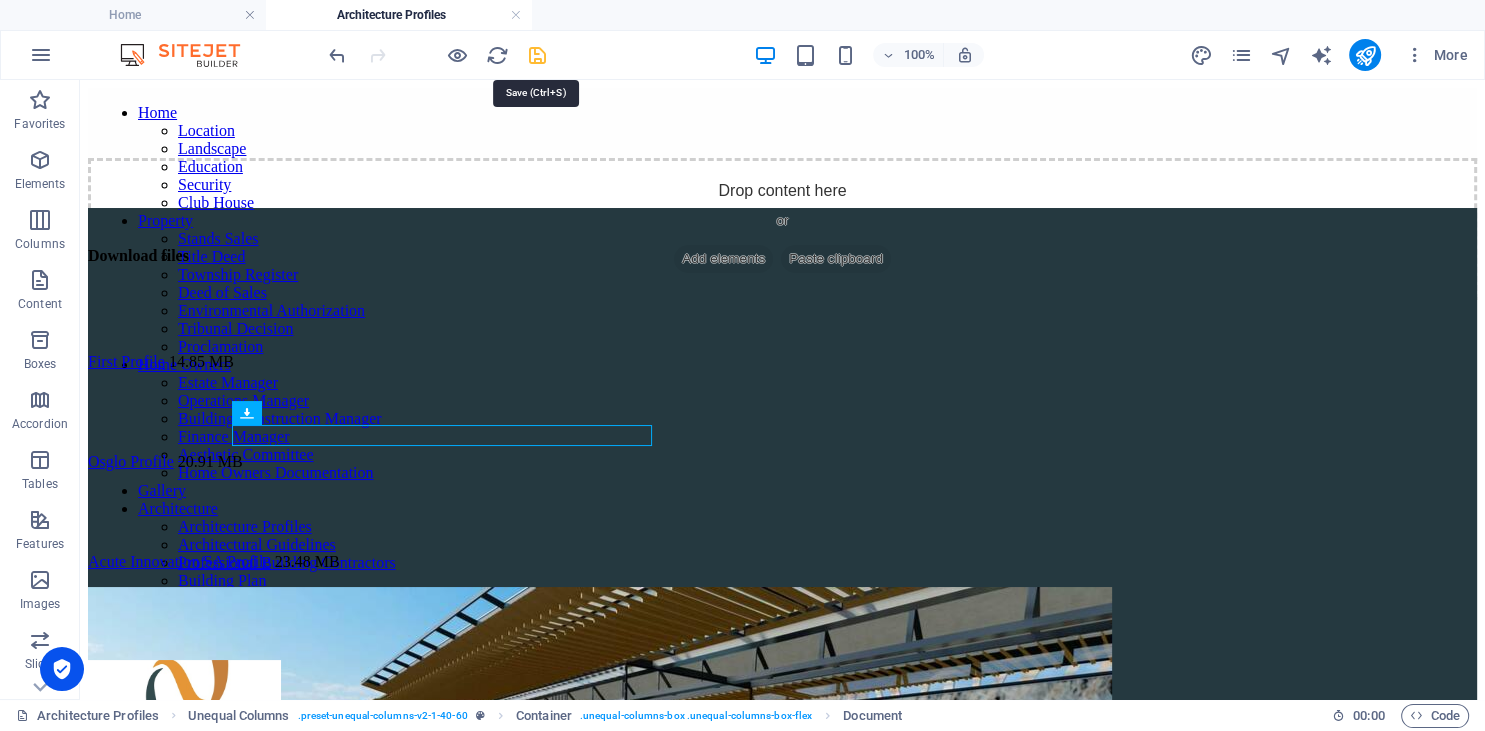 click at bounding box center [537, 55] 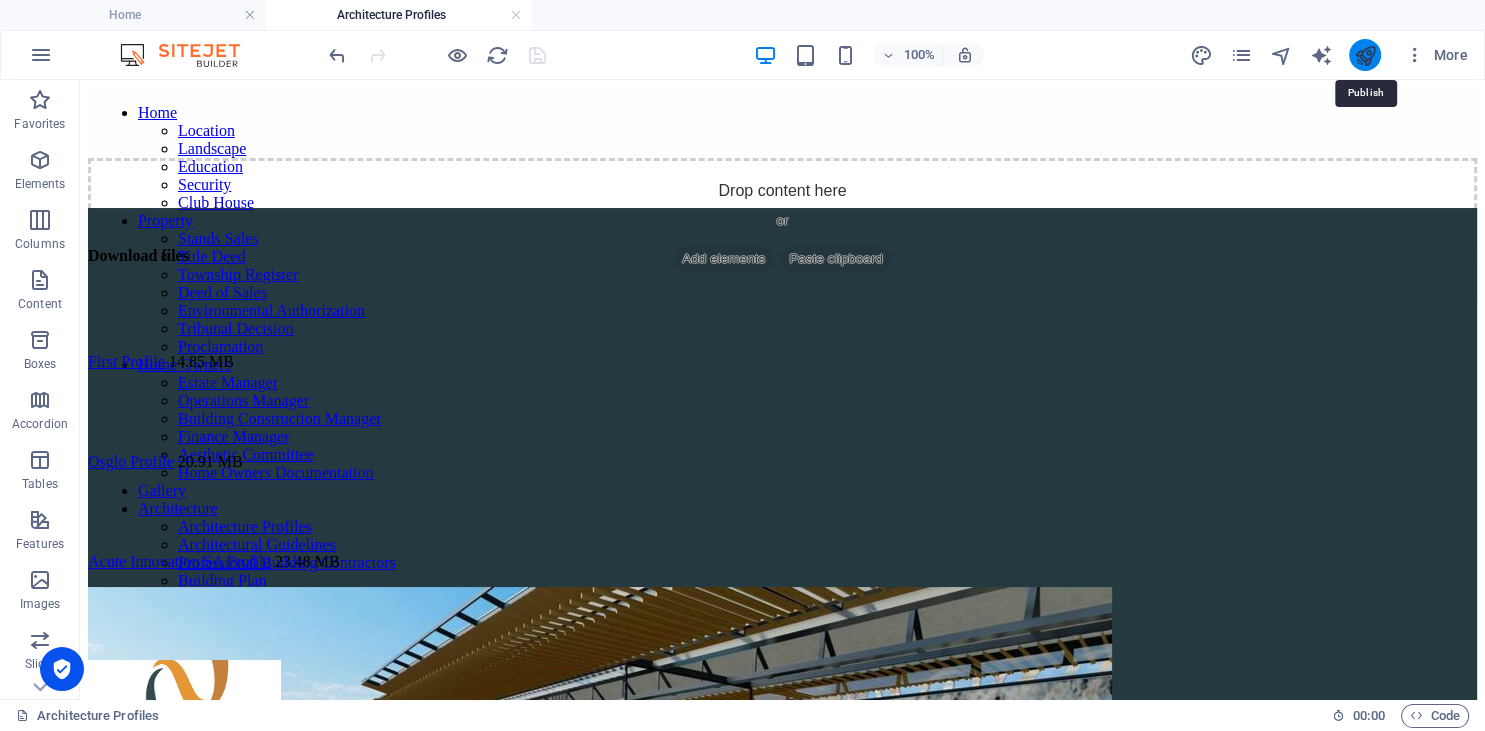 click at bounding box center [1364, 55] 